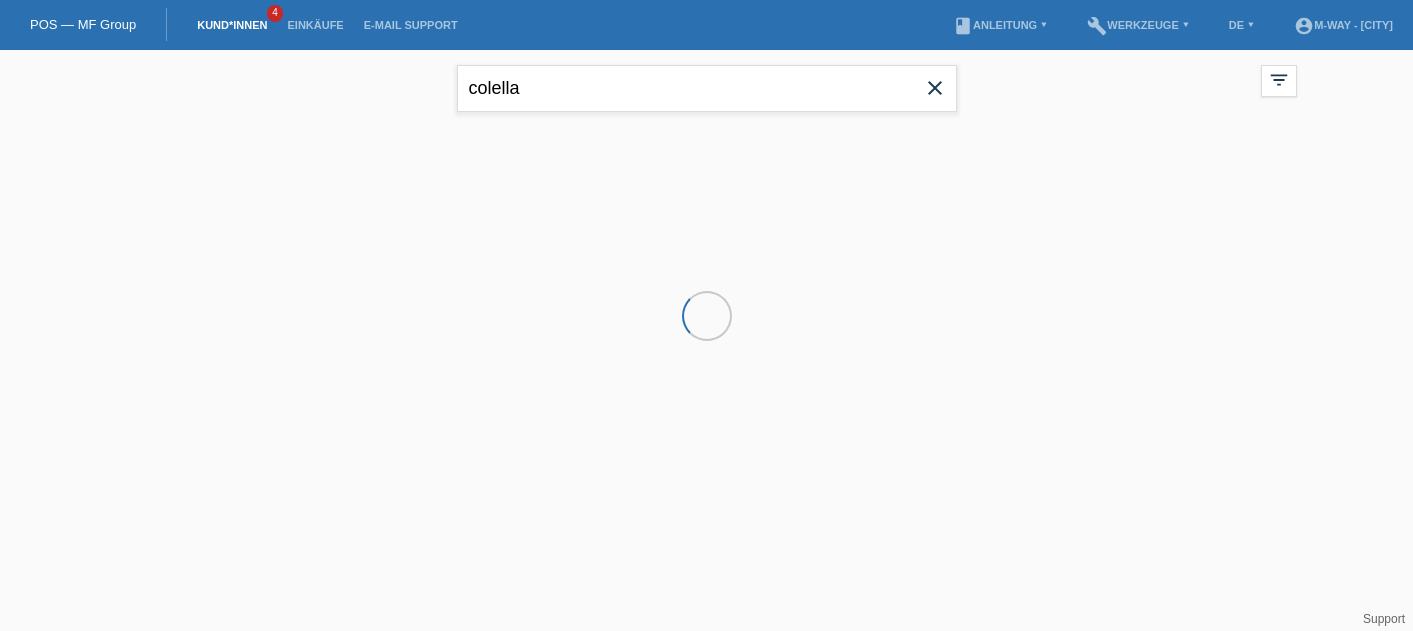 scroll, scrollTop: 0, scrollLeft: 0, axis: both 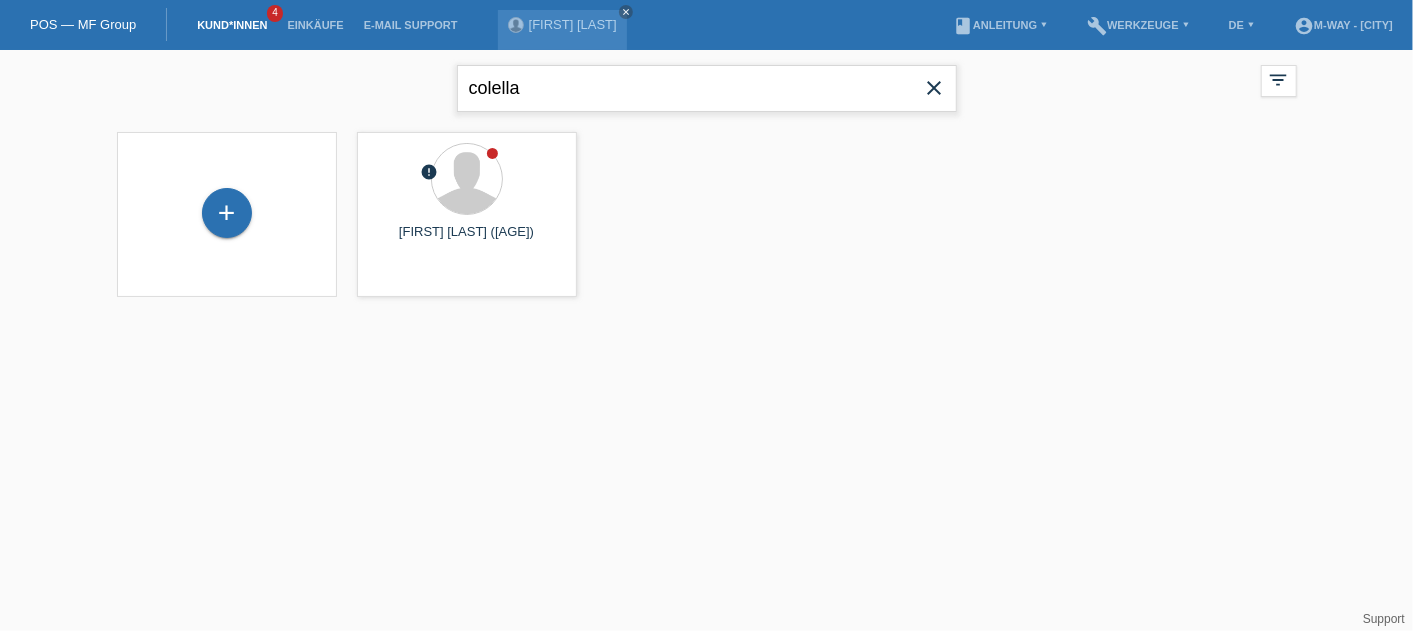 drag, startPoint x: 480, startPoint y: 108, endPoint x: 405, endPoint y: 97, distance: 75.802376 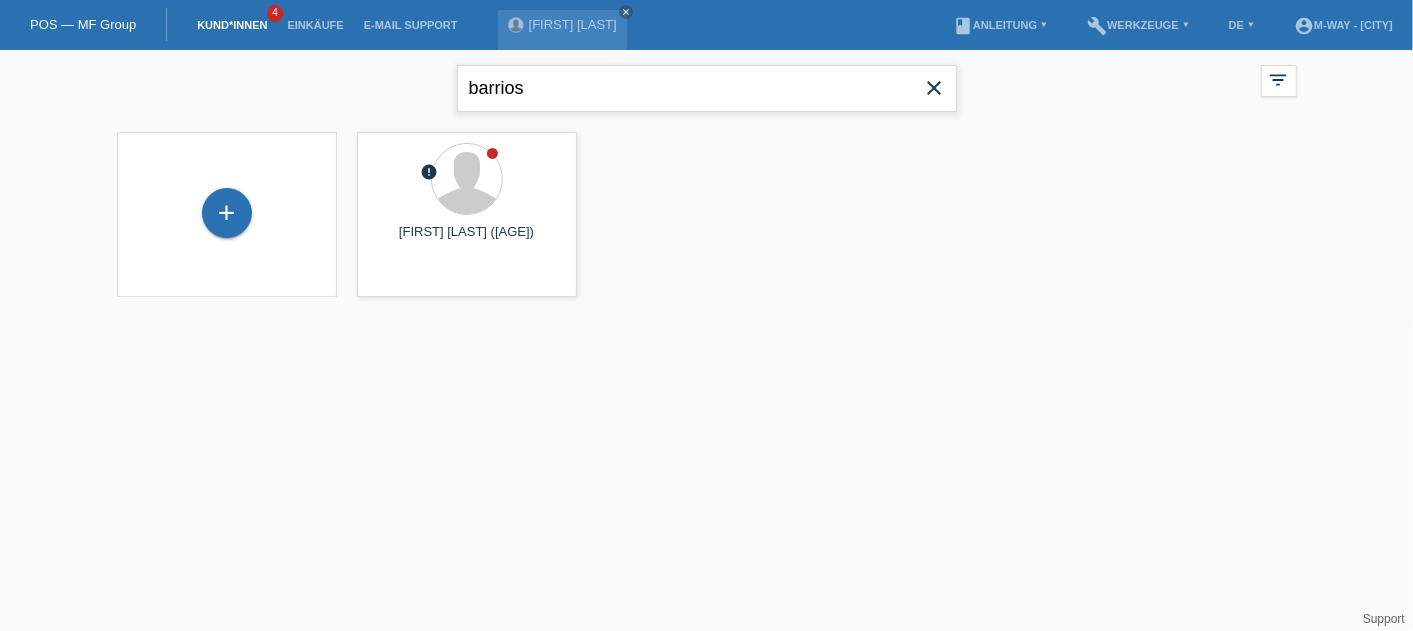 type on "barrios" 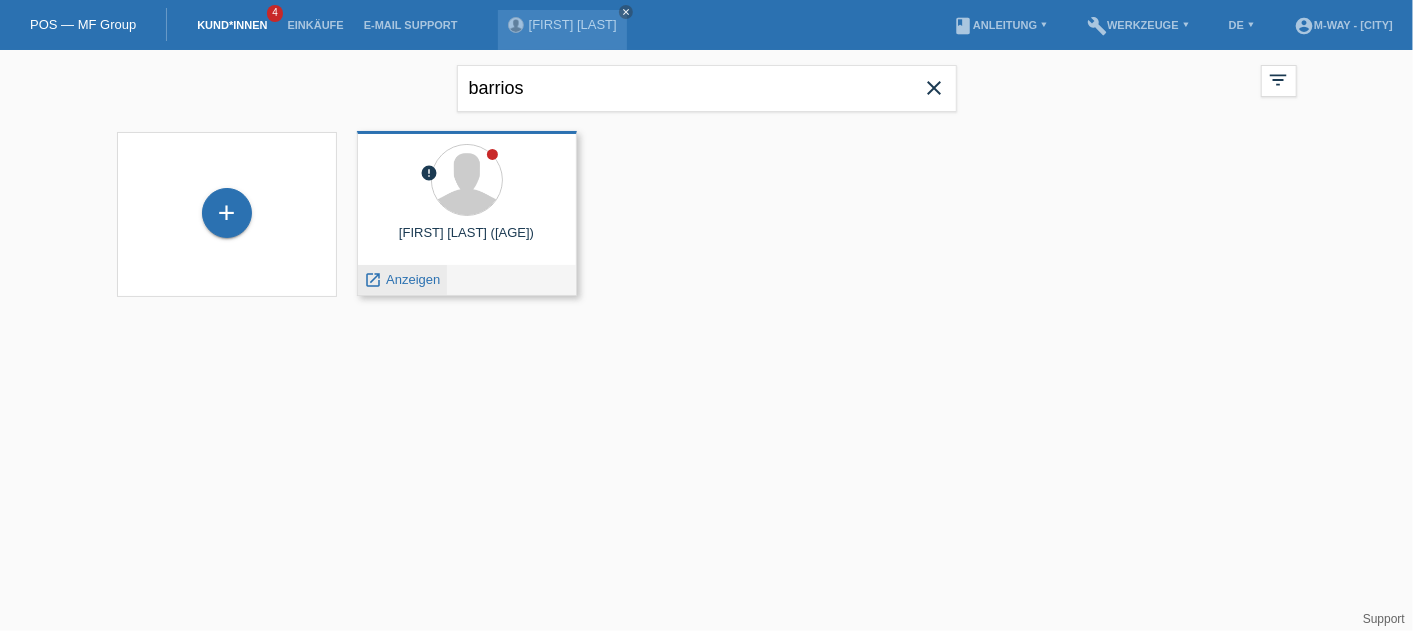 click on "Anzeigen" at bounding box center [413, 279] 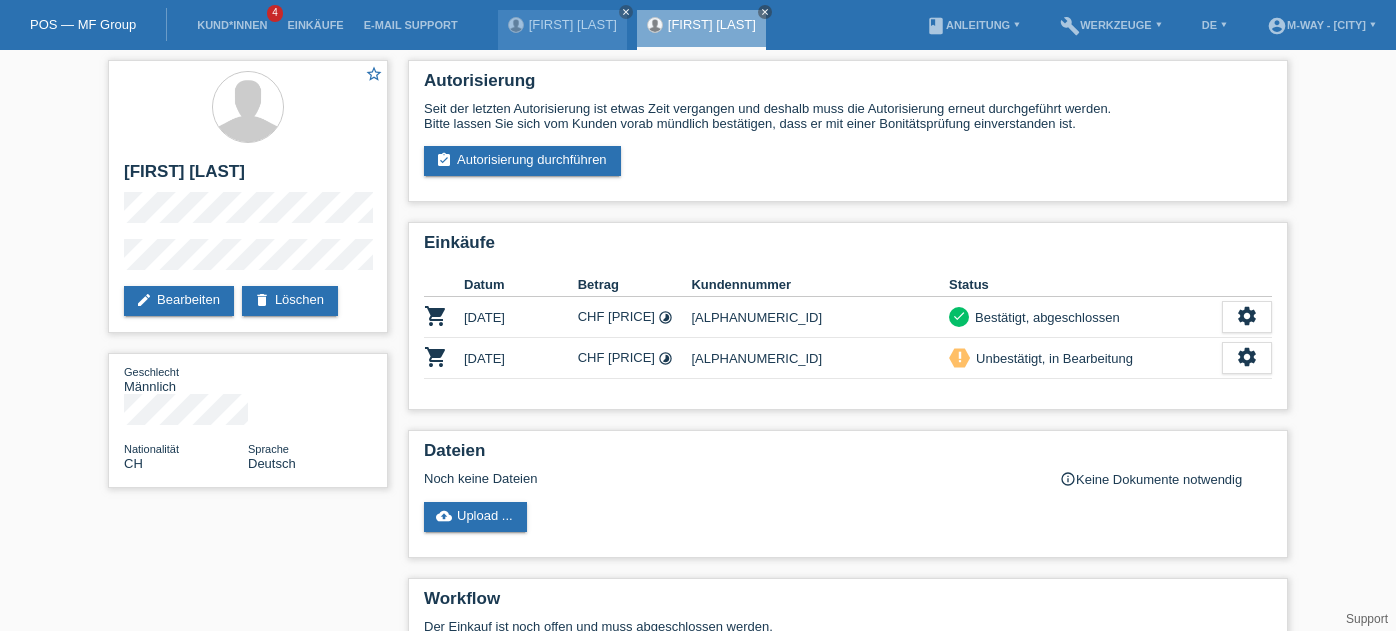 scroll, scrollTop: 0, scrollLeft: 0, axis: both 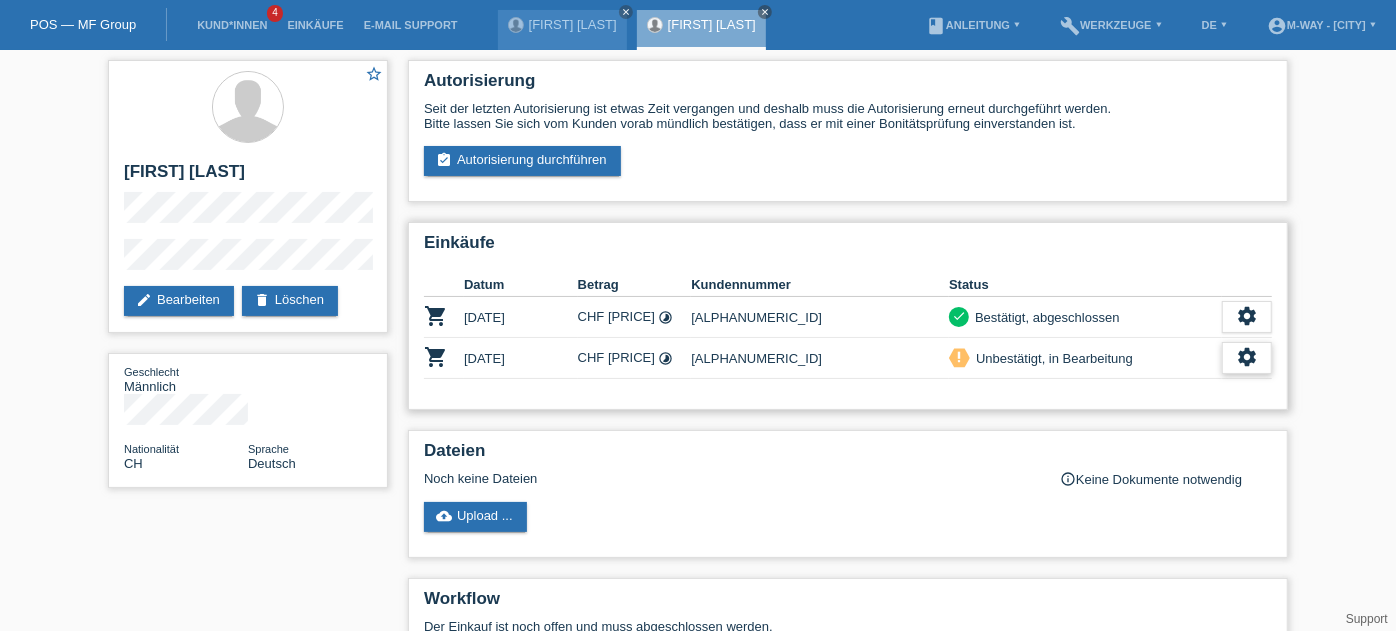 click on "settings" at bounding box center [1247, 358] 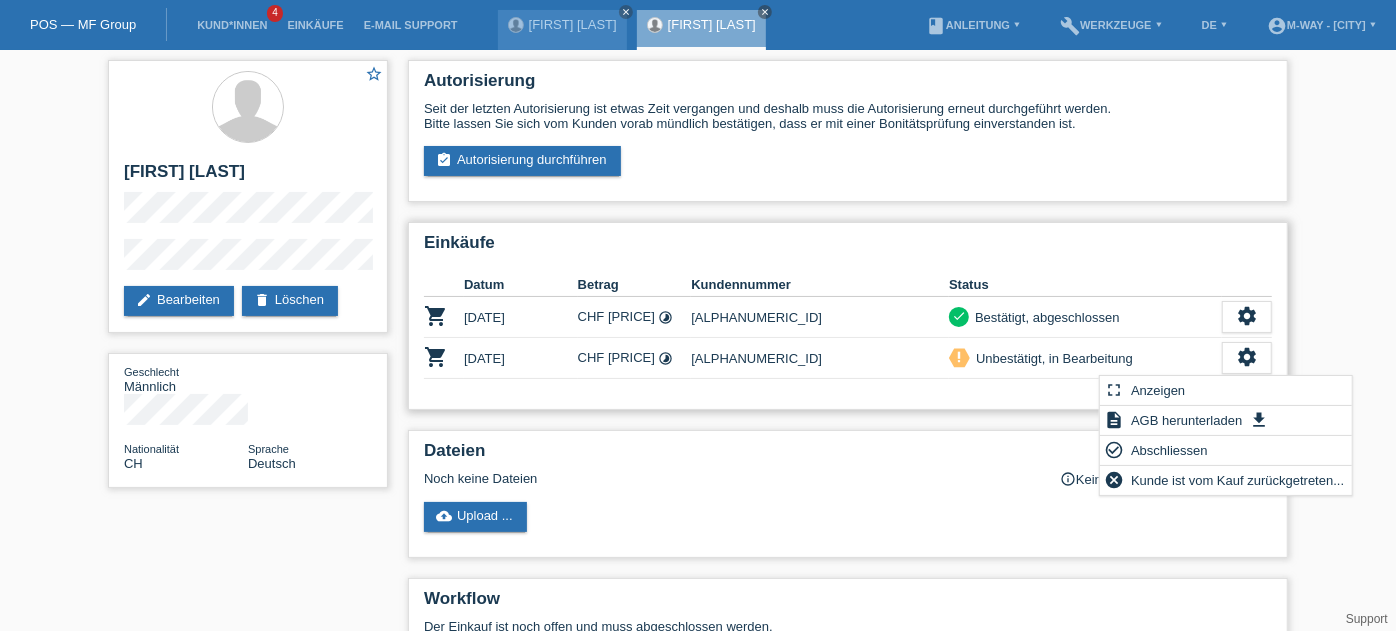click on "Einkäufe" at bounding box center [848, 248] 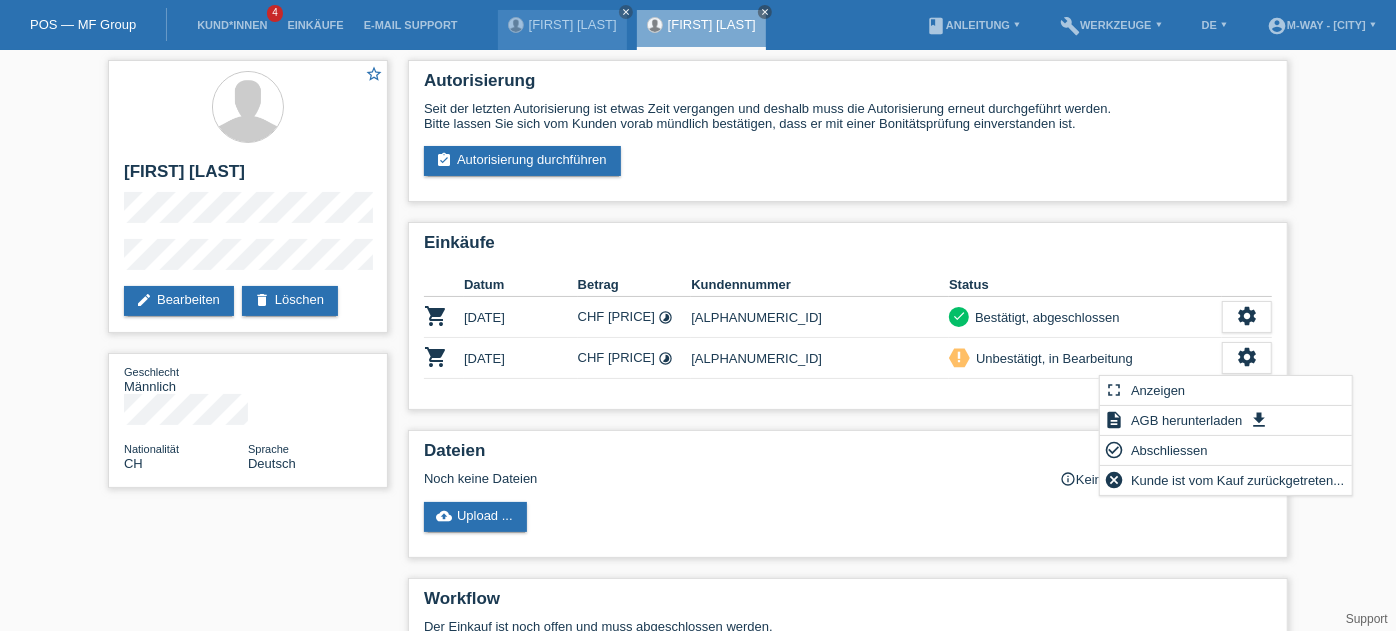 click on "Autorisierung
Seit der letzten Autorisierung ist etwas Zeit vergangen und deshalb muss die Autorisierung erneut durchgeführt werden.
Bitte lassen Sie sich vom Kunden vorab mündlich bestätigen, dass er mit einer Bonitätsprüfung einverstanden ist.
assignment_turned_in  Autorisierung durchführen
Einkäufe
Datum
Betrag
Kundennummer
Status" at bounding box center (848, 453) 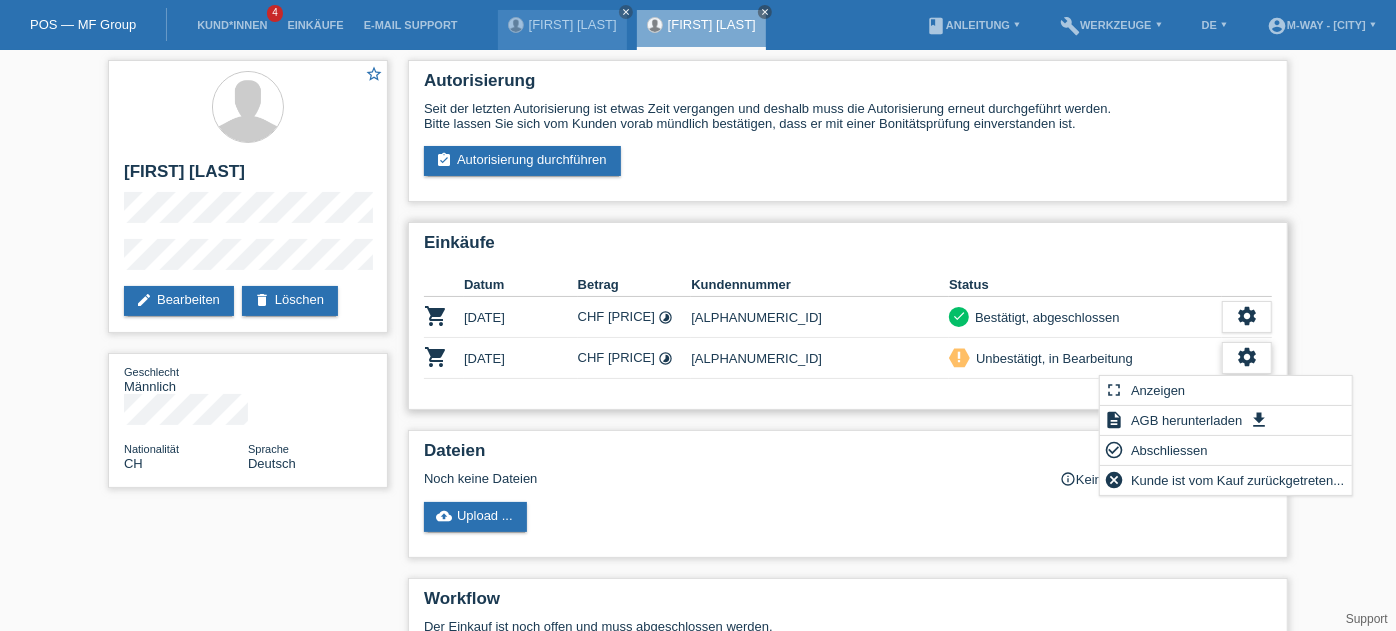 click on "settings" at bounding box center [1247, 358] 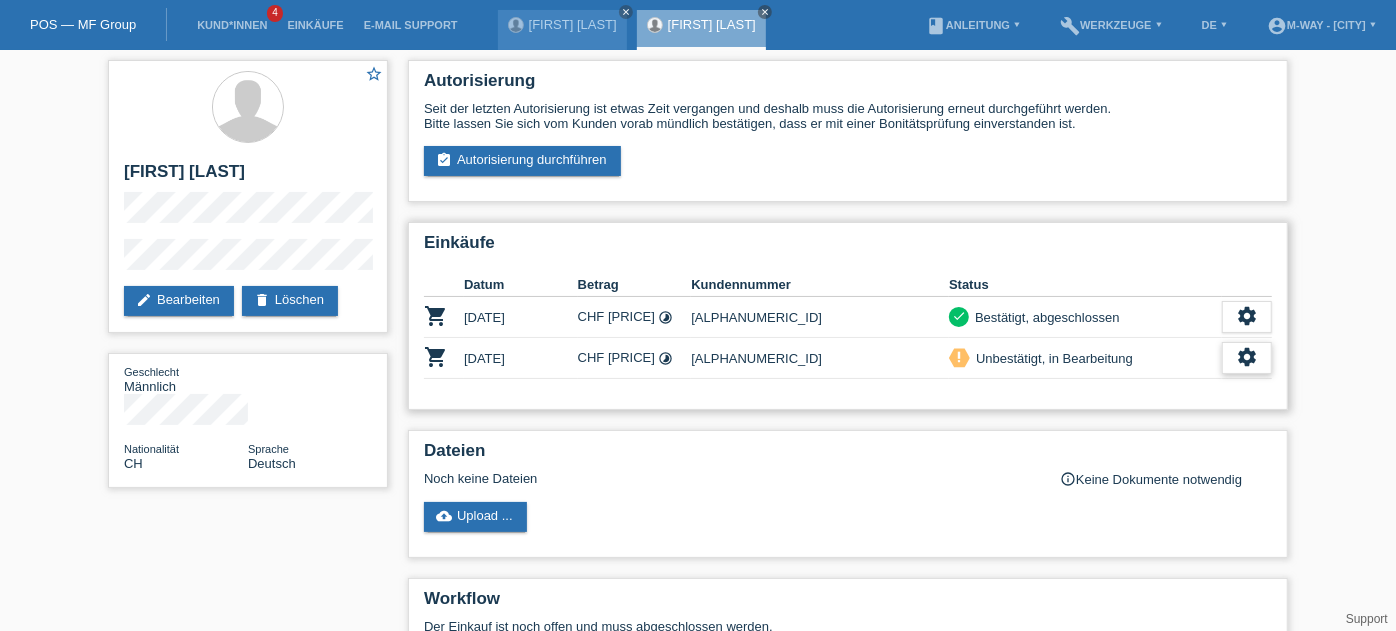 click on "settings" at bounding box center [1247, 357] 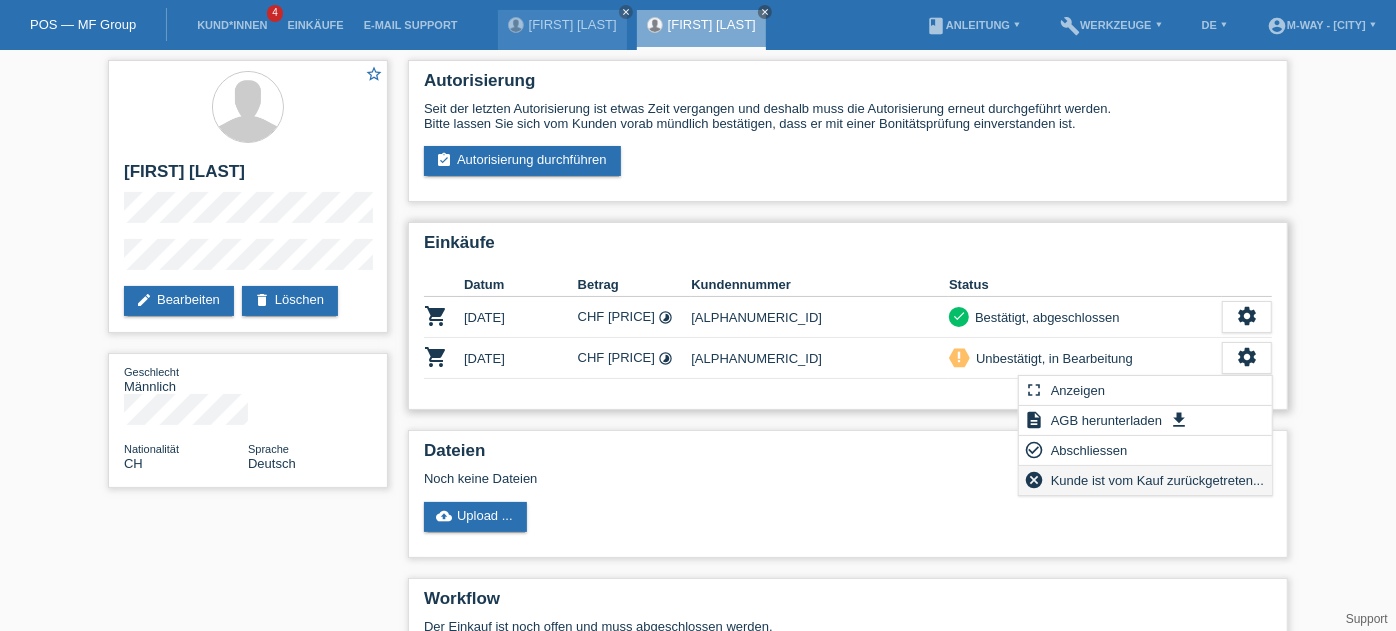 click on "Kunde ist vom Kauf zurückgetreten..." at bounding box center [1157, 480] 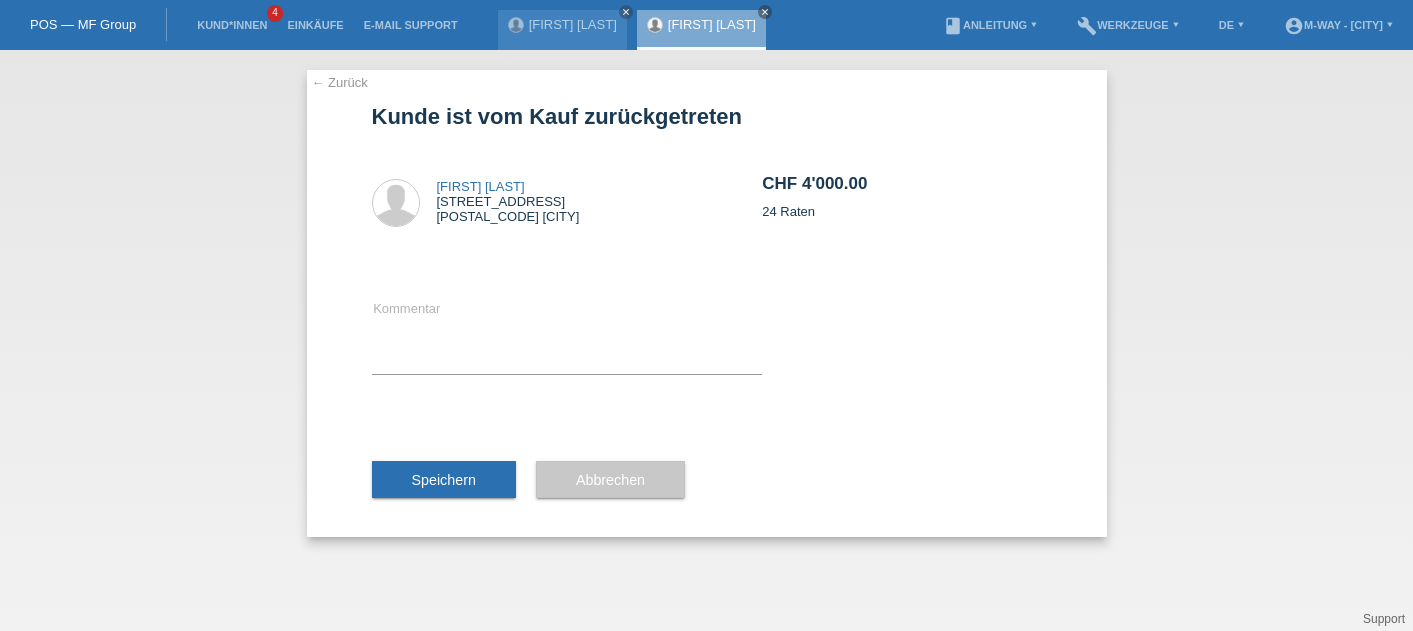 scroll, scrollTop: 0, scrollLeft: 0, axis: both 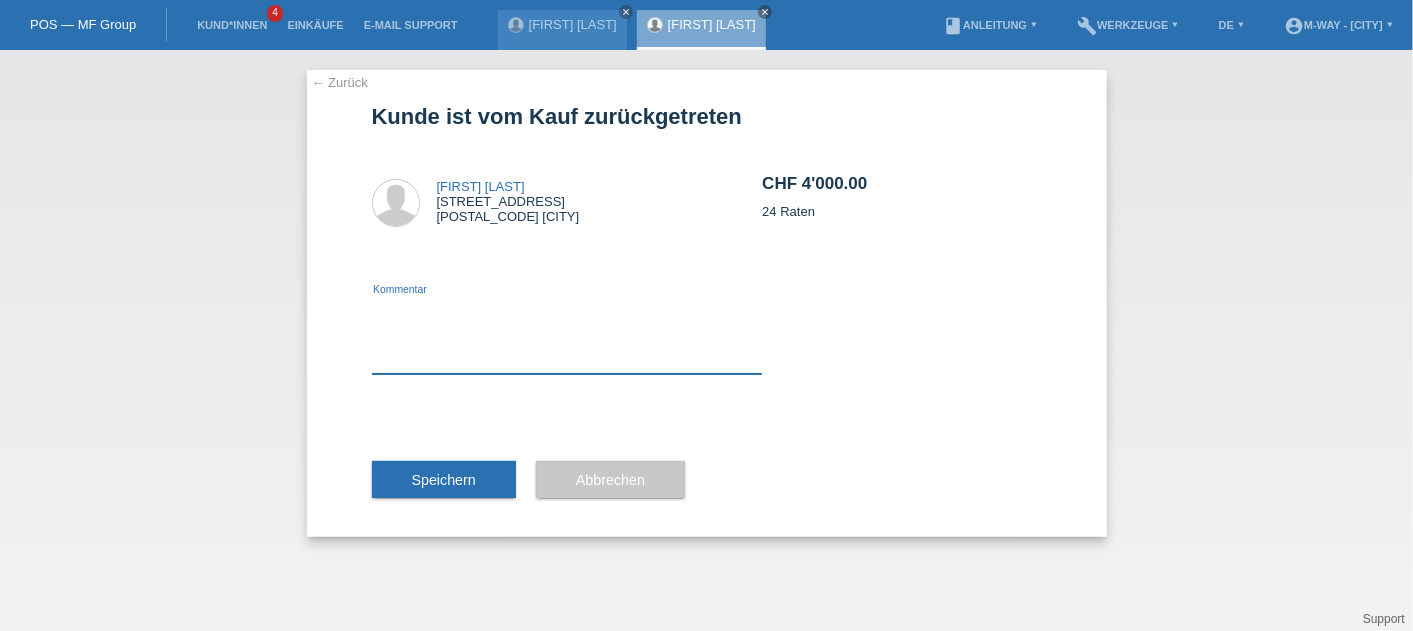 click at bounding box center (567, 335) 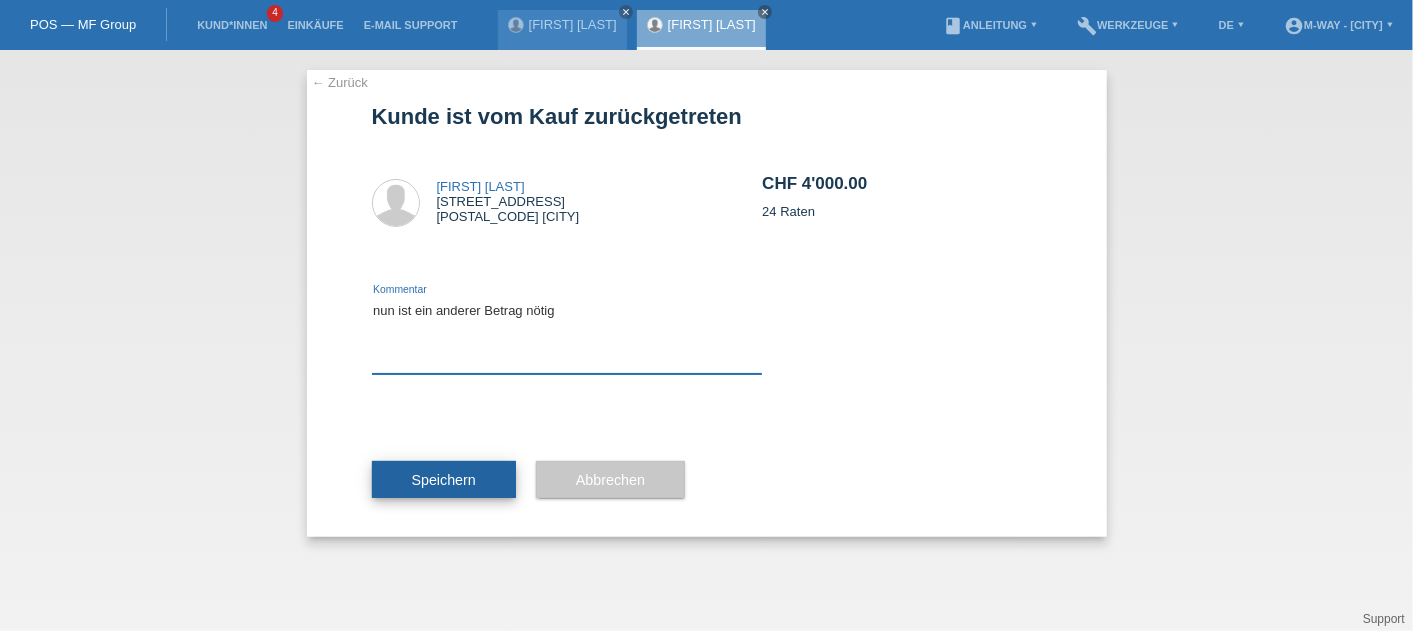 type on "nun ist ein anderer Betrag nötig" 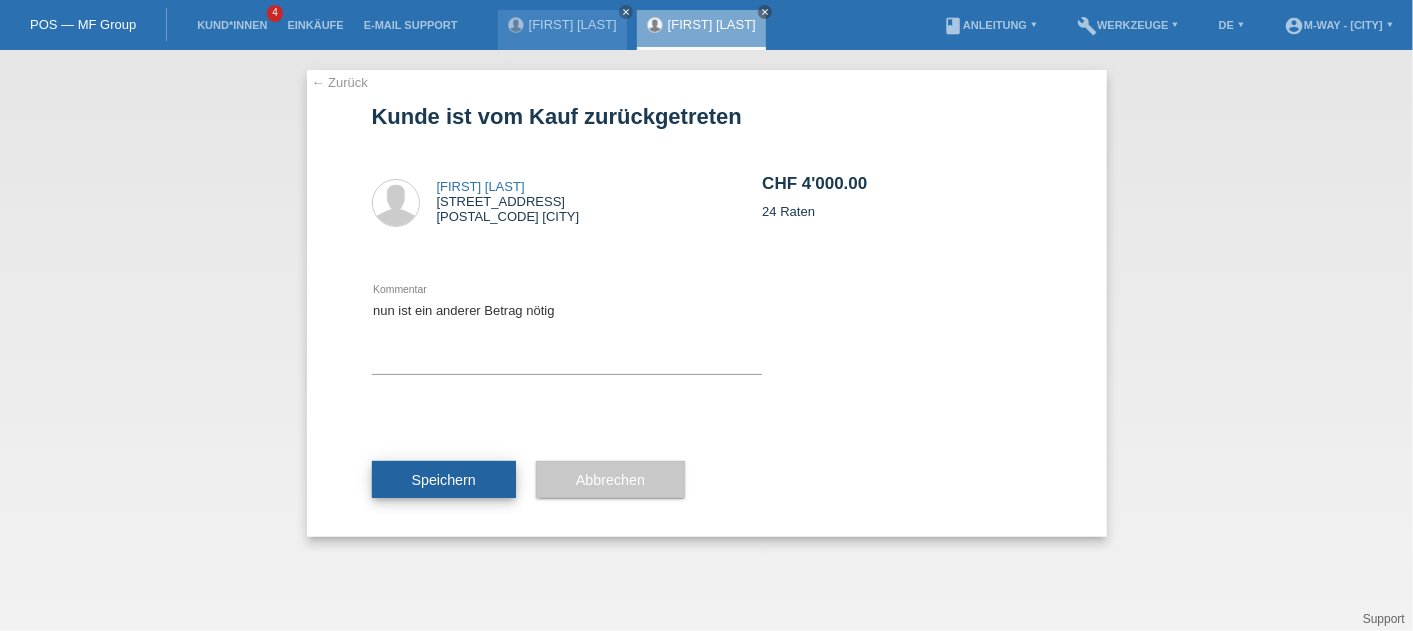 click on "Speichern" at bounding box center [444, 480] 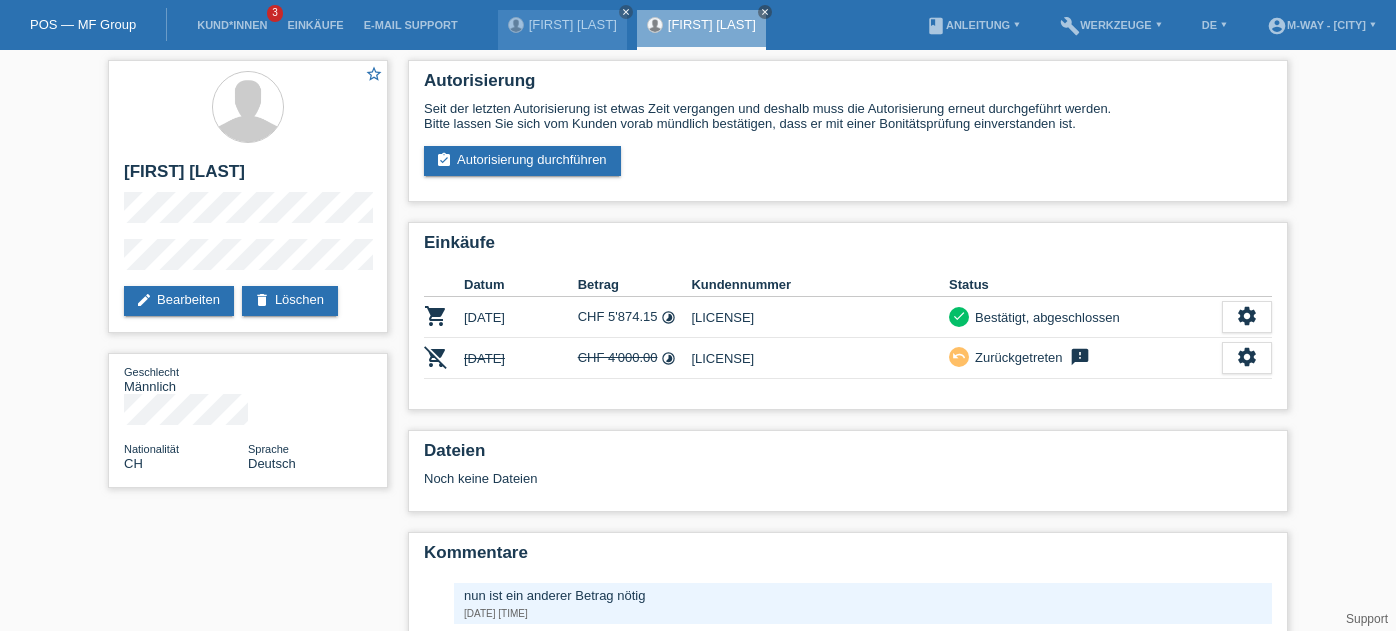 scroll, scrollTop: 0, scrollLeft: 0, axis: both 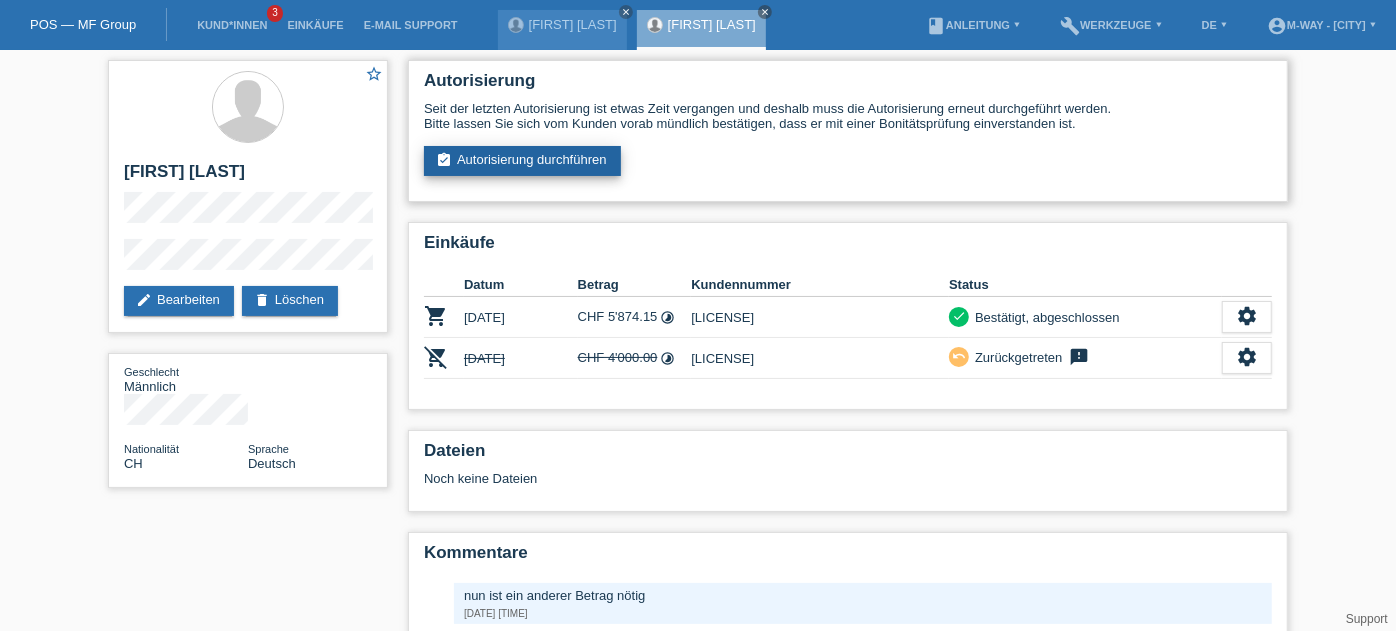 click on "assignment_turned_in  Autorisierung durchführen" at bounding box center (522, 161) 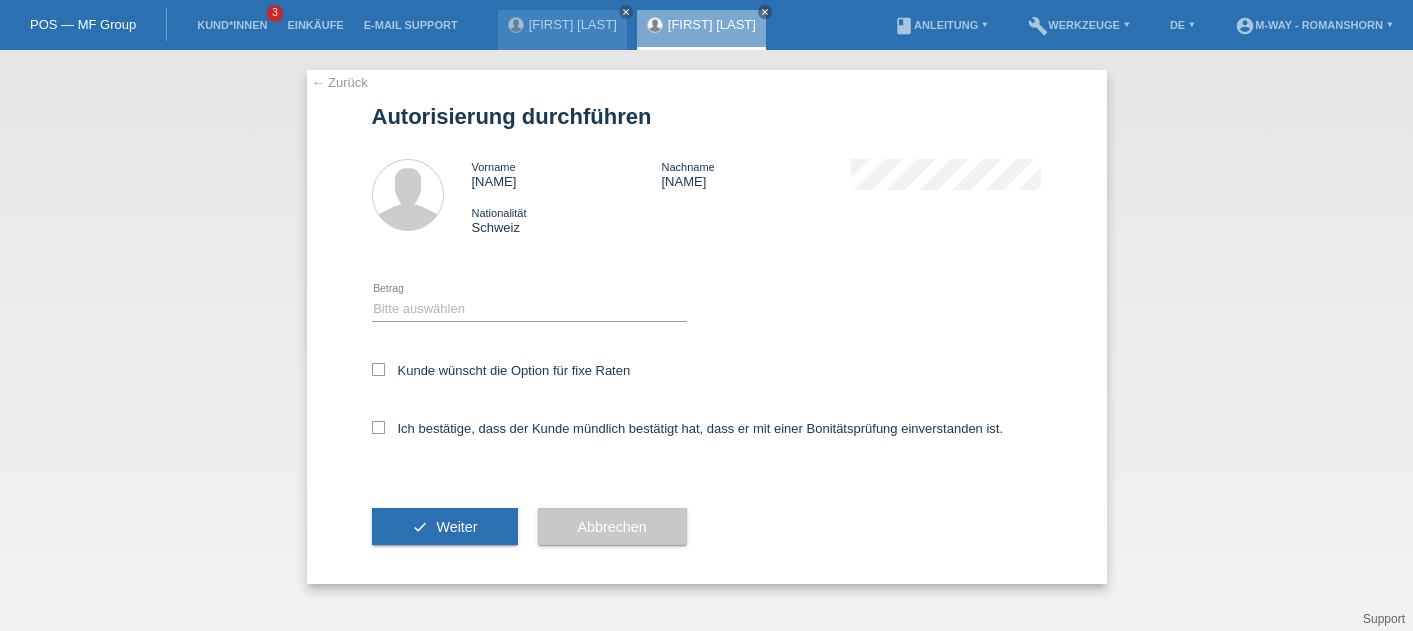 scroll, scrollTop: 0, scrollLeft: 0, axis: both 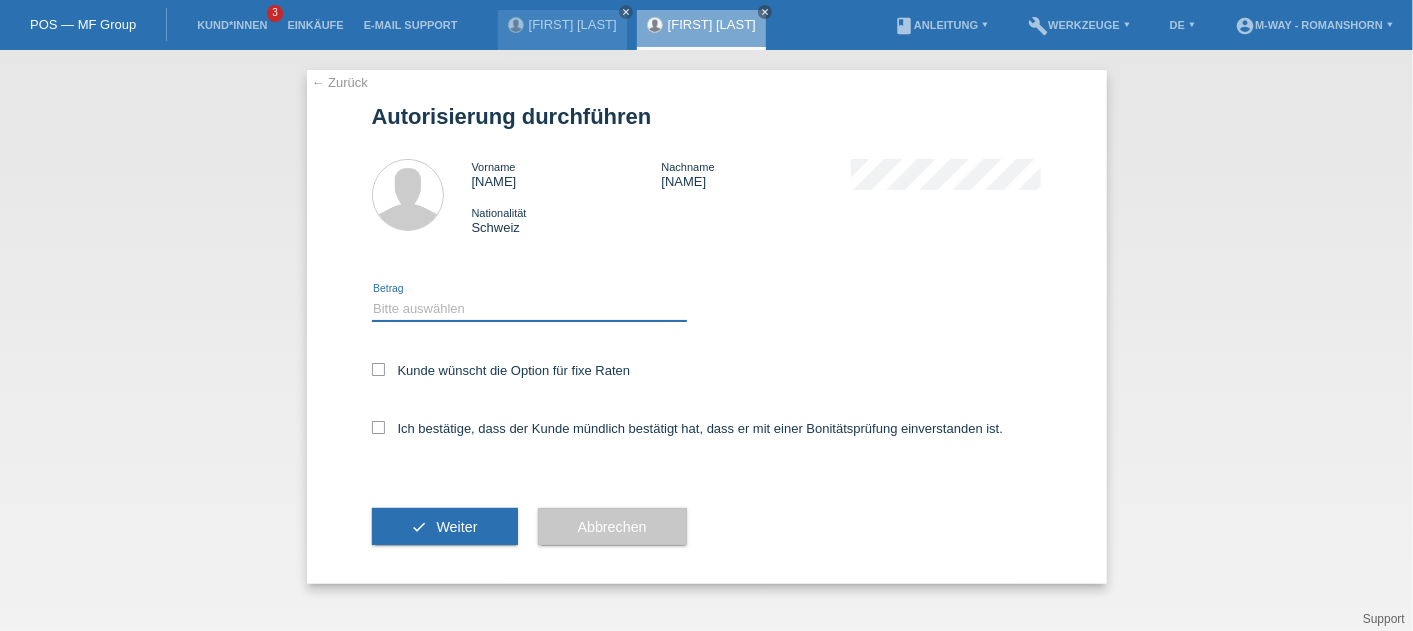 click on "Bitte auswählen
CHF 1.00 - CHF 499.00
CHF 500.00 - CHF 1'999.00
CHF 2'000.00 - CHF 15'000.00" at bounding box center [529, 308] 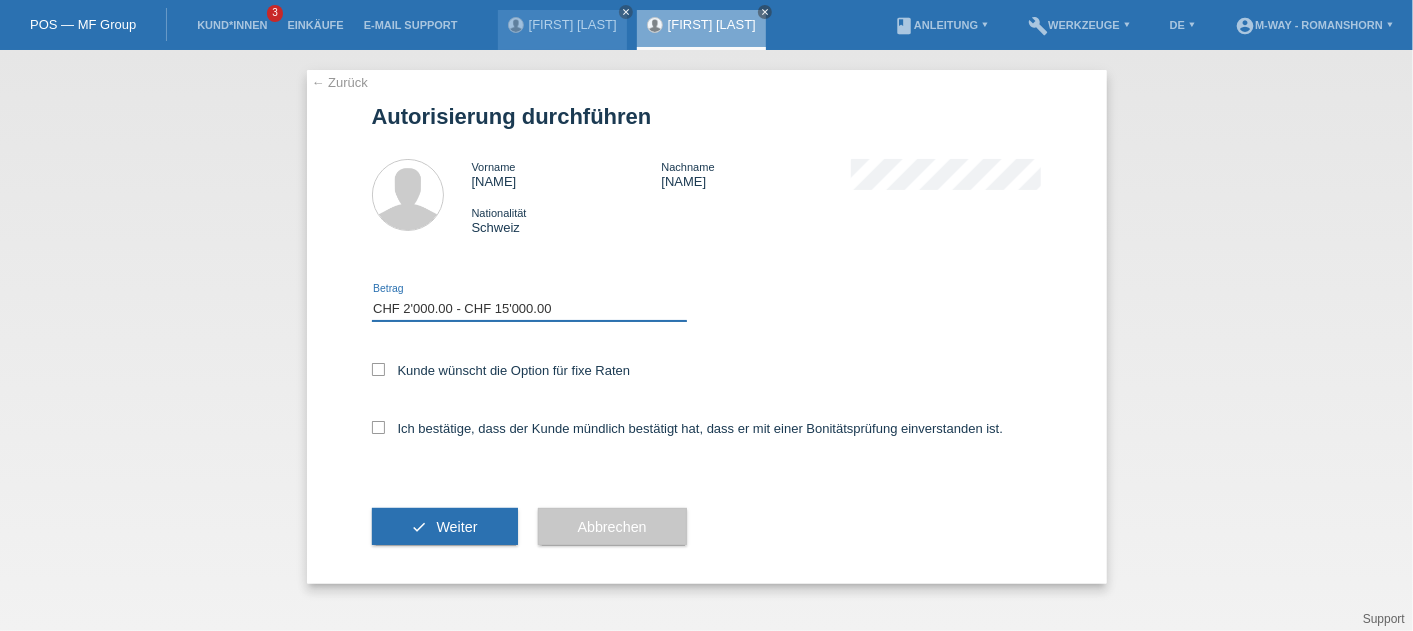 click on "Bitte auswählen
CHF 1.00 - CHF 499.00
CHF 500.00 - CHF 1'999.00
CHF 2'000.00 - CHF 15'000.00" at bounding box center (529, 308) 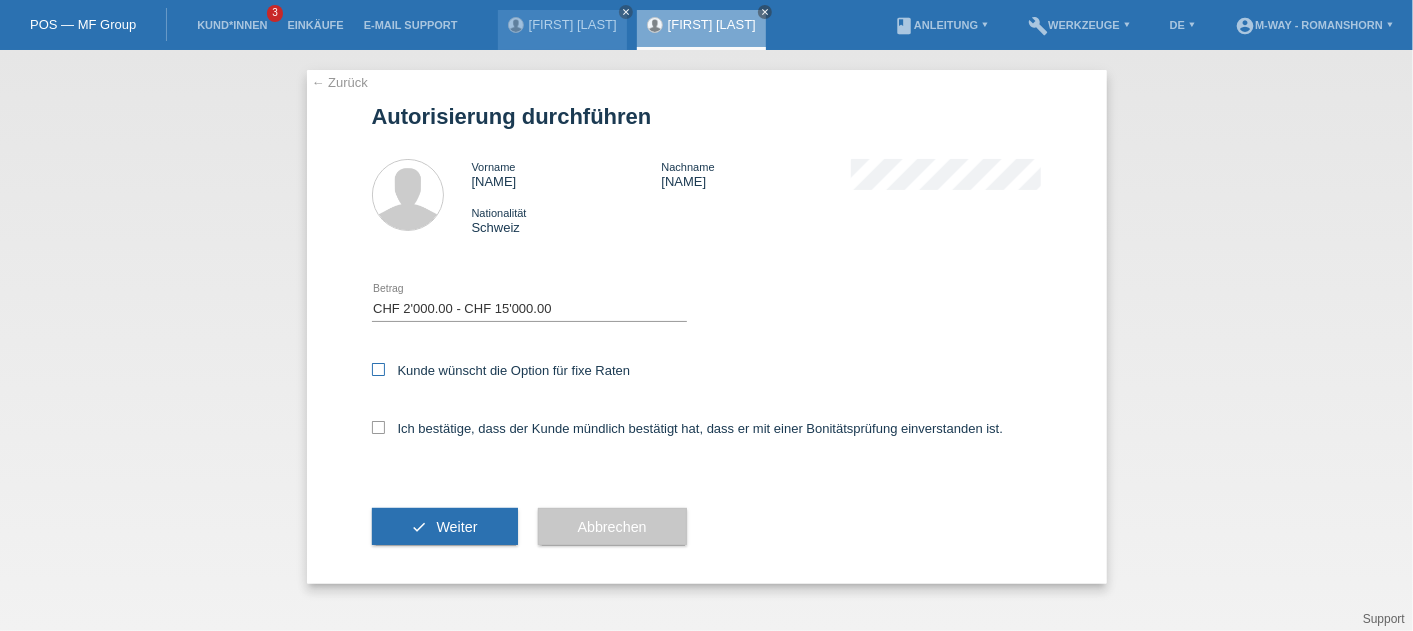 click at bounding box center [378, 369] 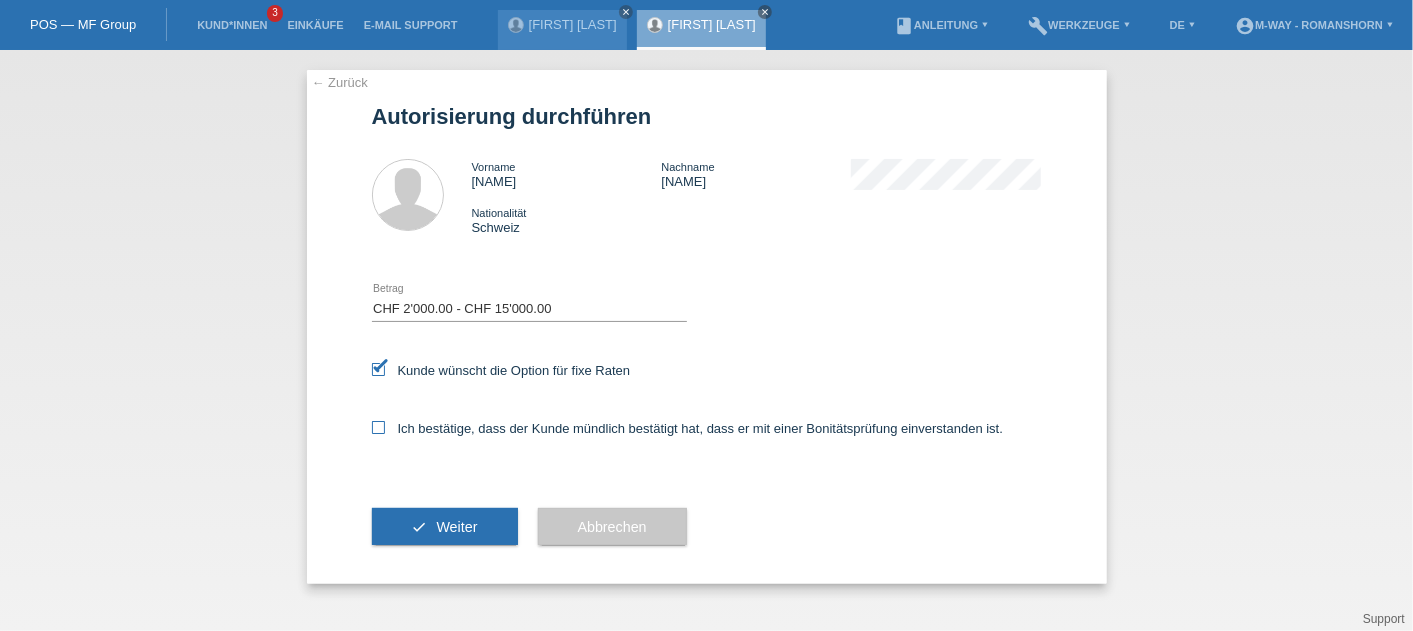 click at bounding box center [378, 427] 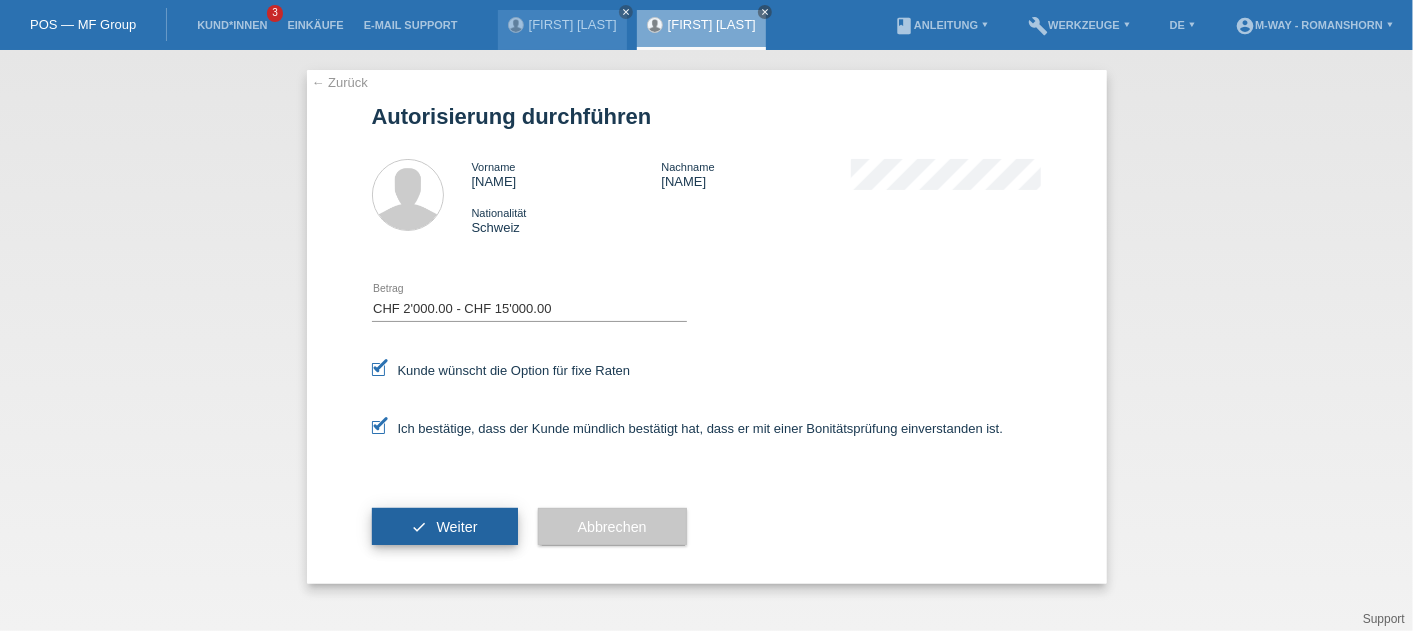 click on "check   Weiter" at bounding box center [445, 527] 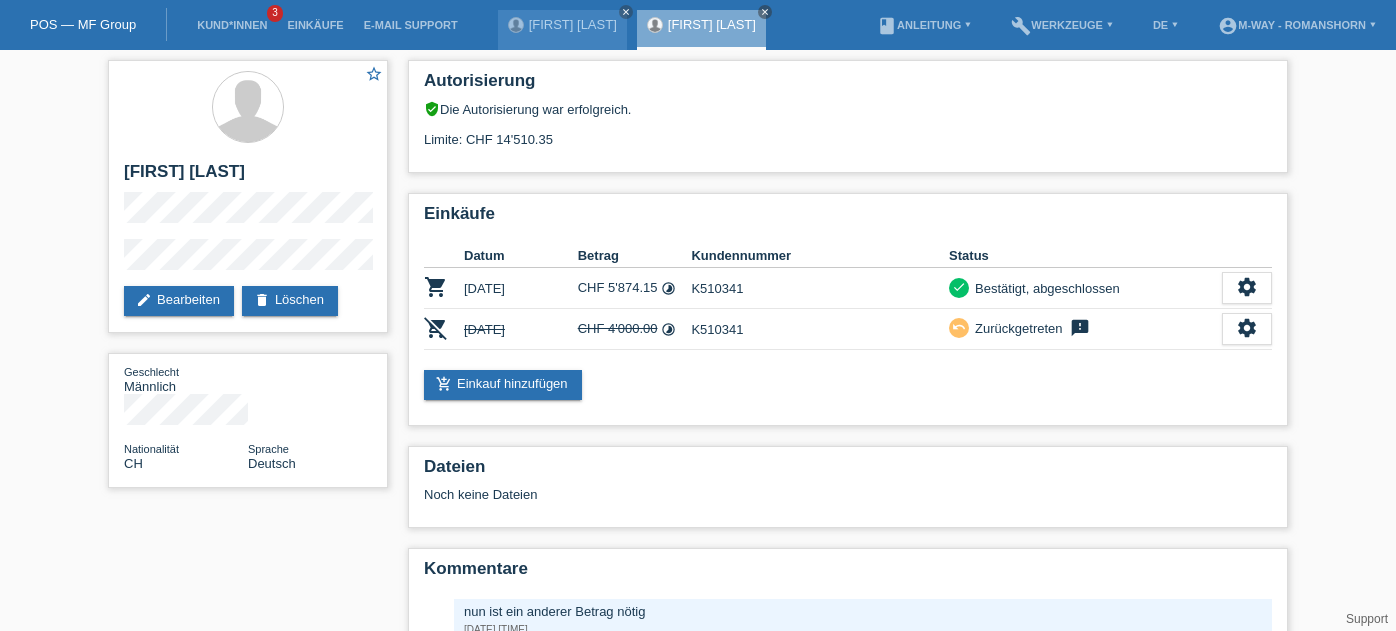 scroll, scrollTop: 0, scrollLeft: 0, axis: both 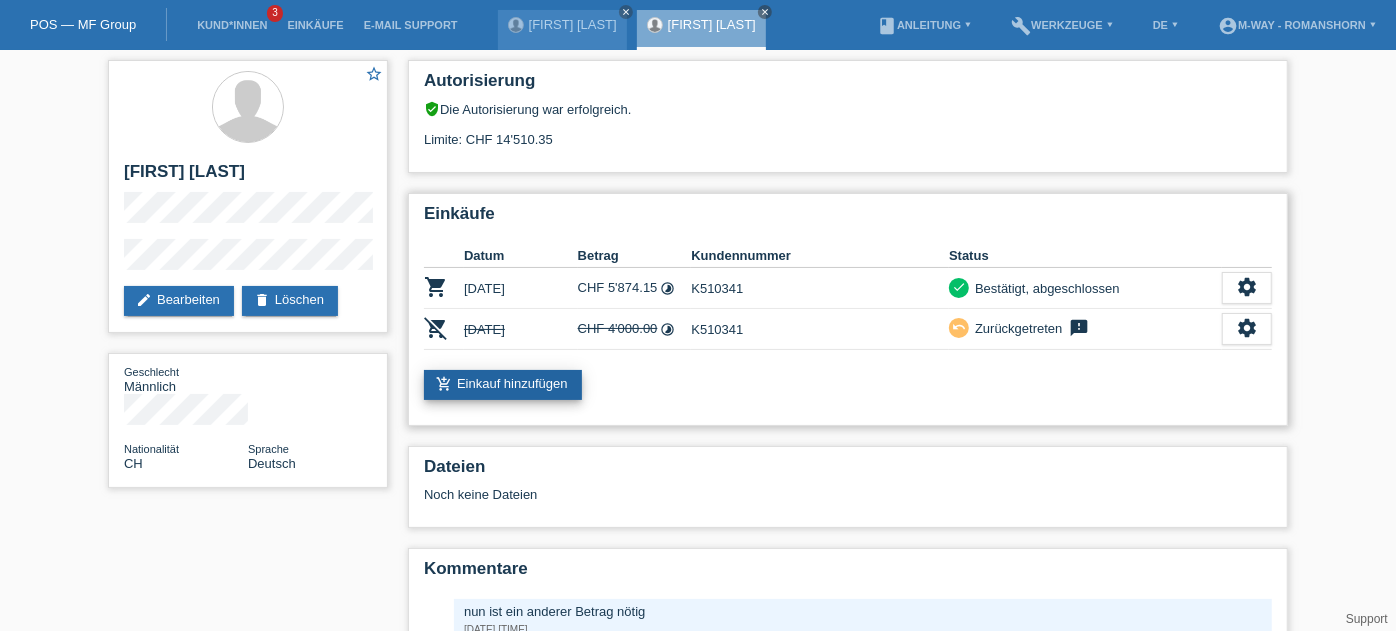 click on "add_shopping_cart  Einkauf hinzufügen" at bounding box center [503, 385] 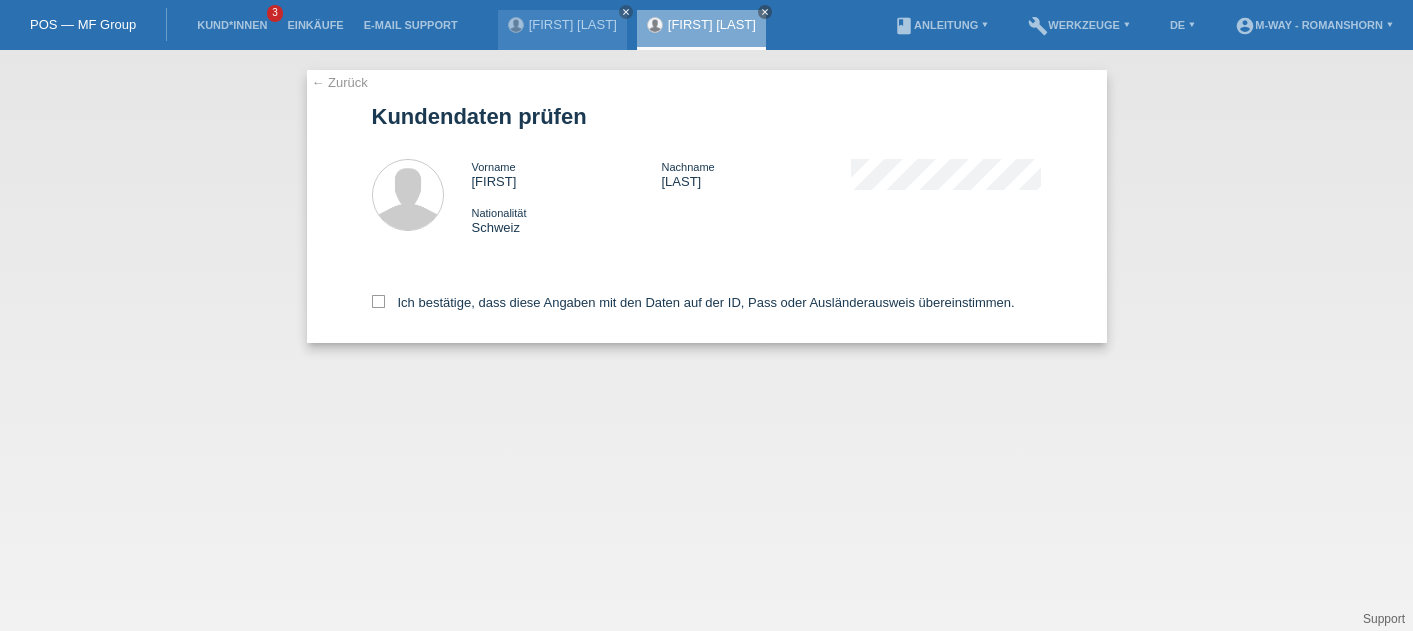 scroll, scrollTop: 0, scrollLeft: 0, axis: both 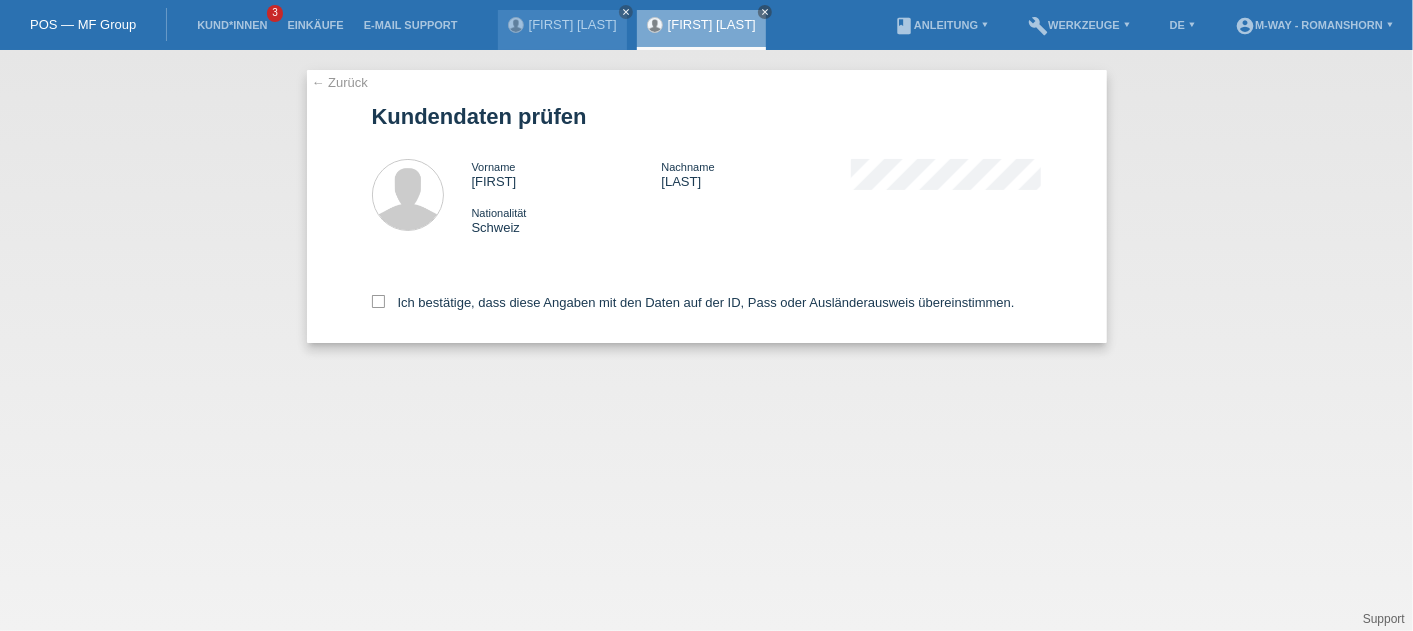 click on "Kundendaten prüfen" at bounding box center [707, 116] 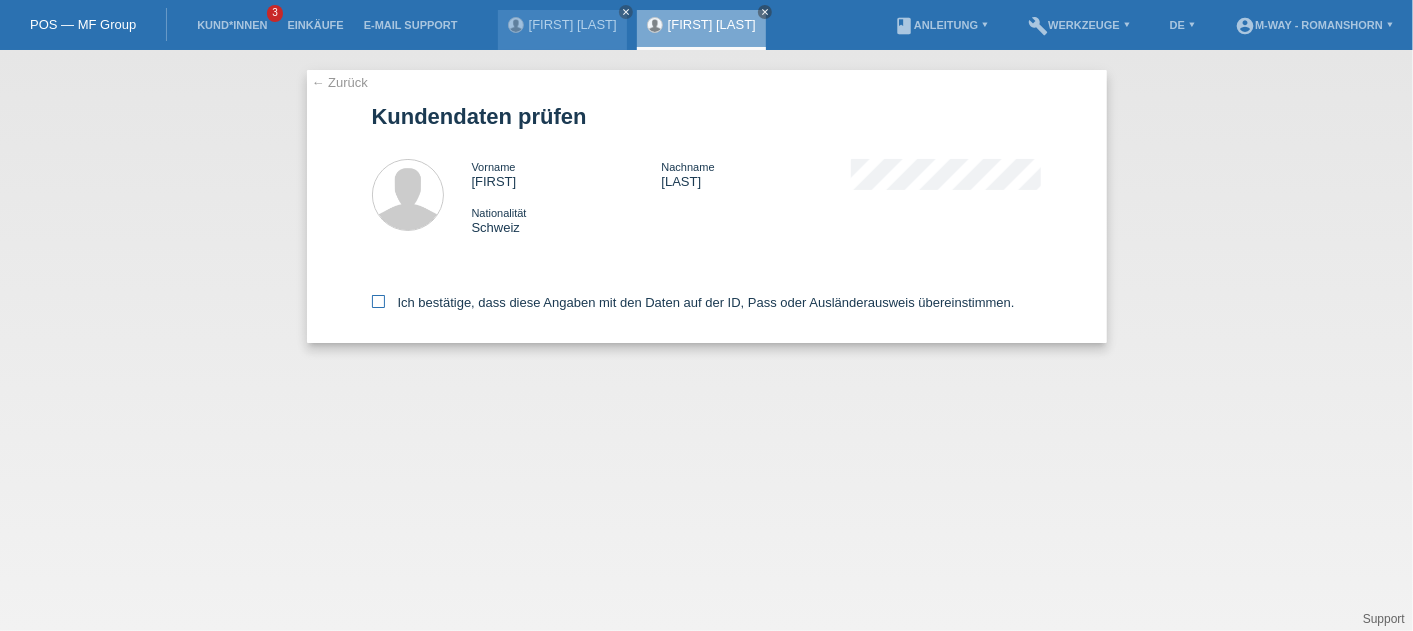 click at bounding box center (378, 301) 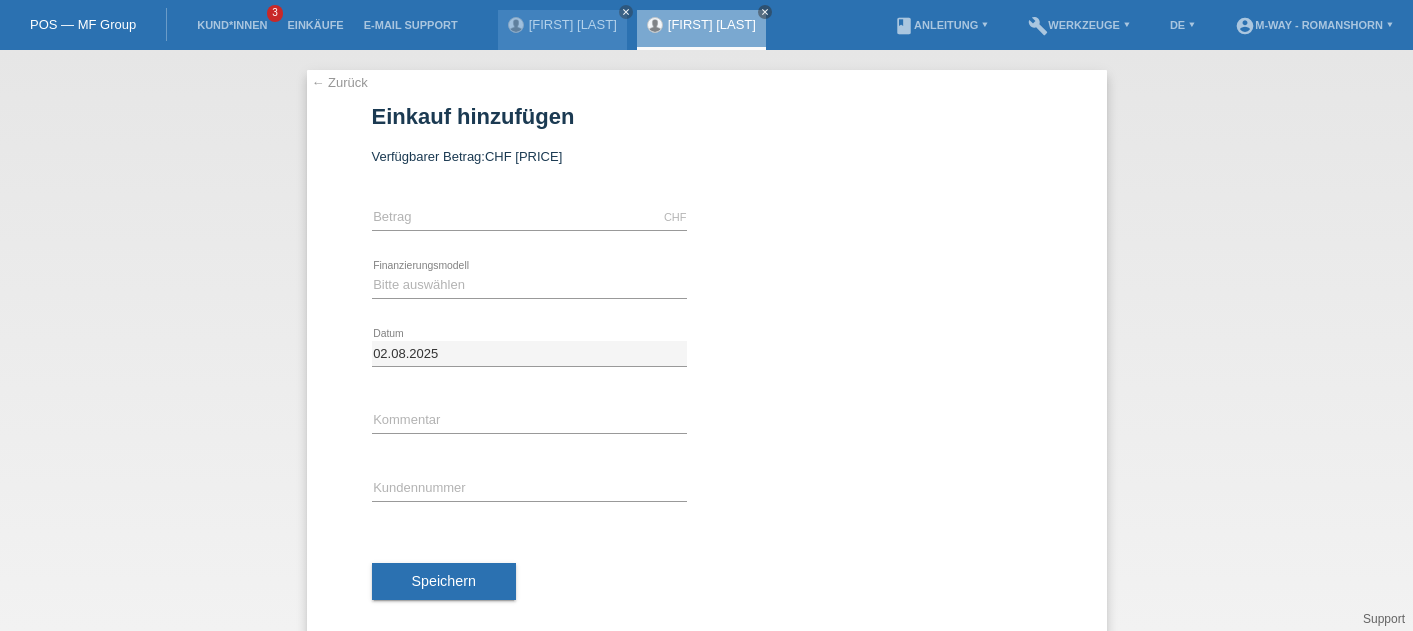 scroll, scrollTop: 0, scrollLeft: 0, axis: both 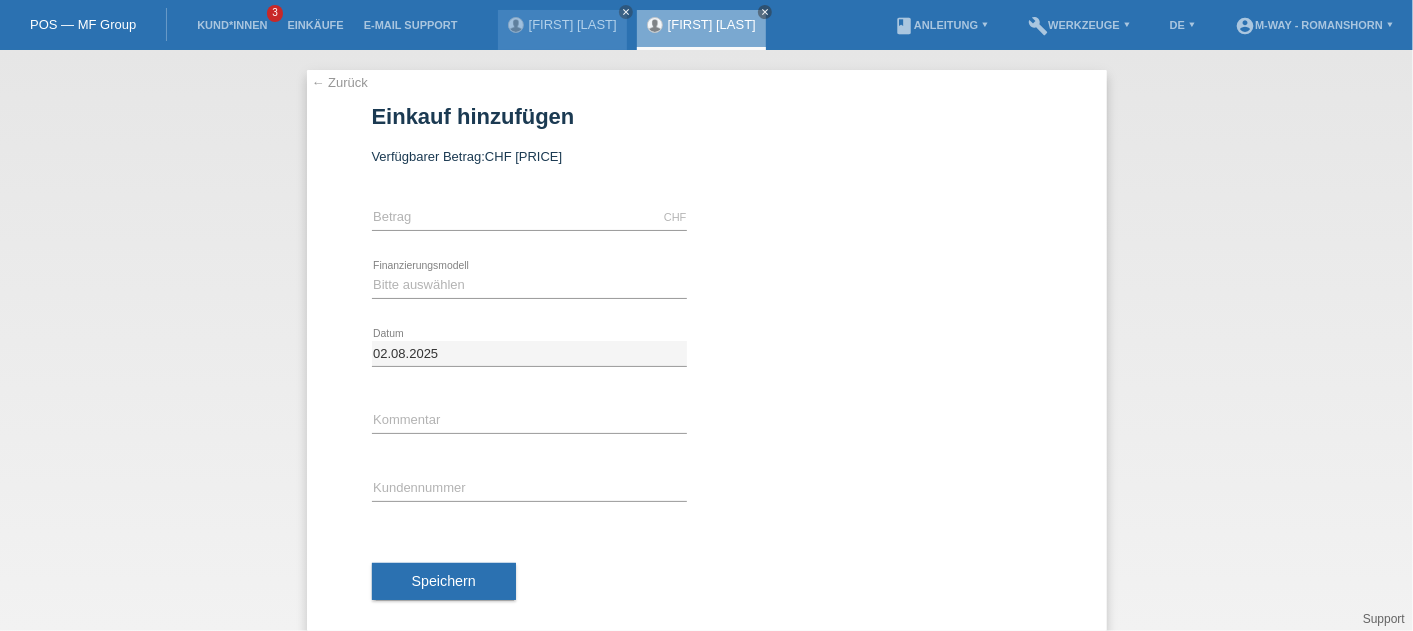 click on "CHF
error
Betrag" at bounding box center [529, 218] 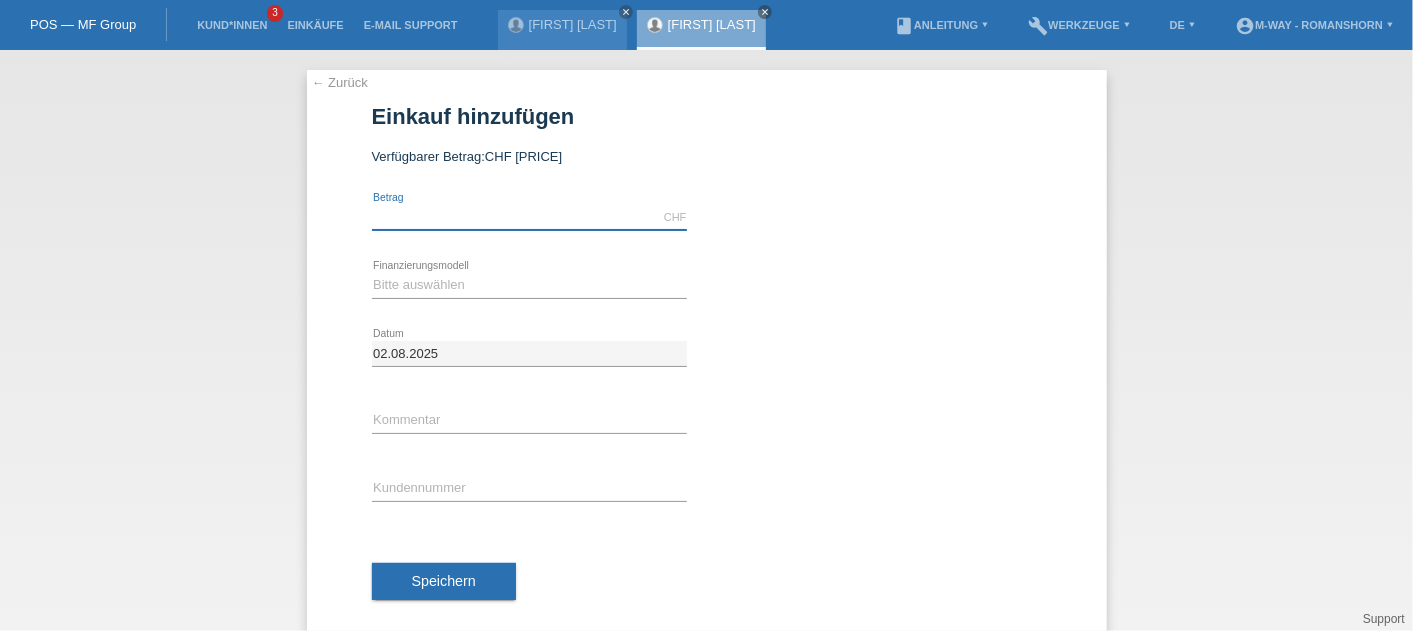 click at bounding box center [529, 217] 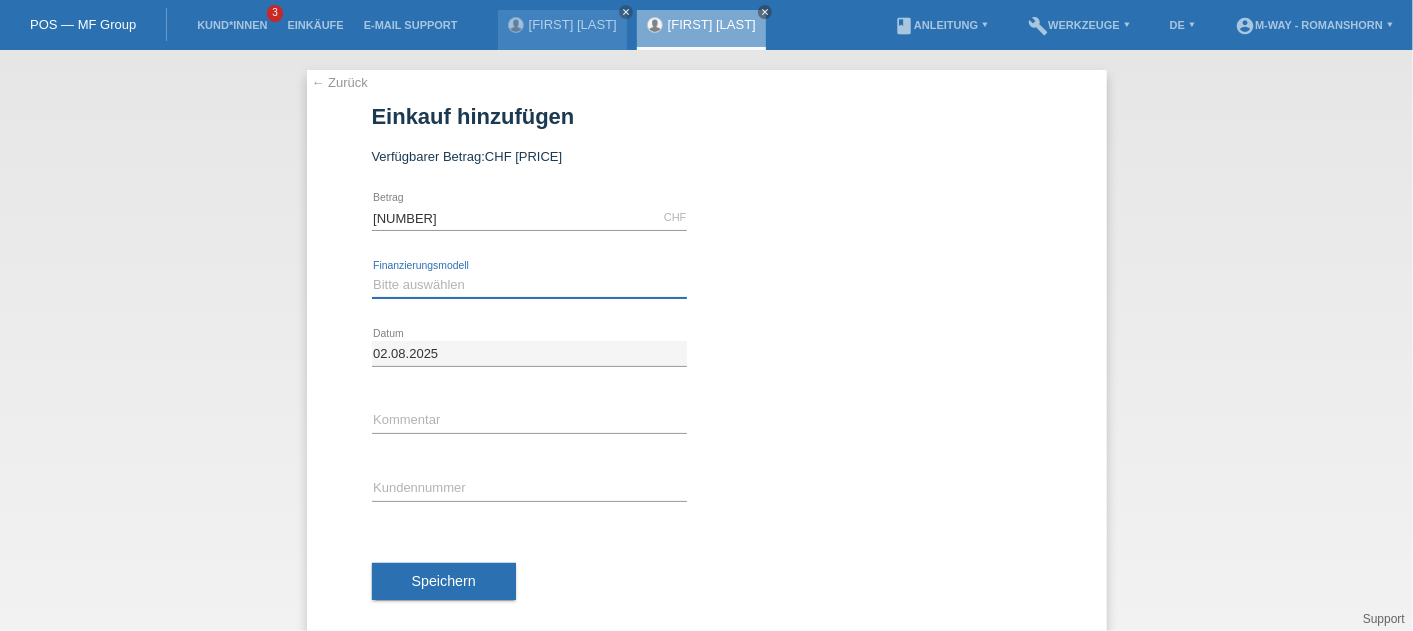 type on "3799.00" 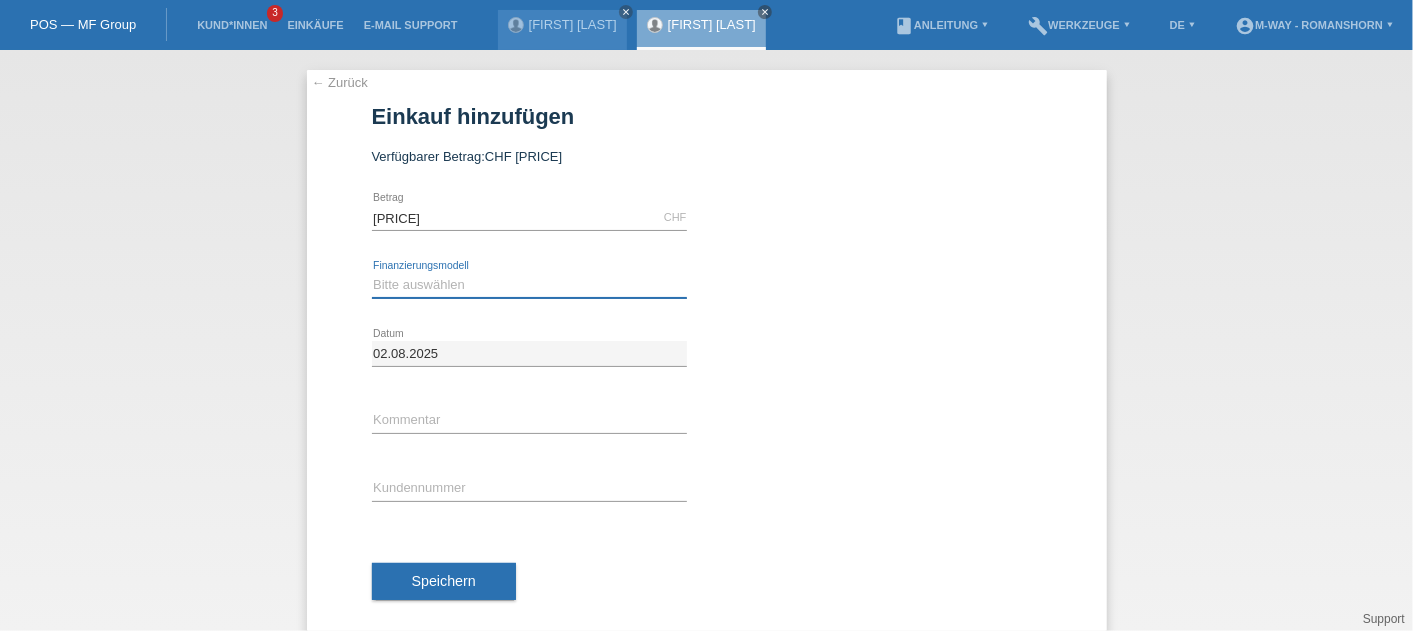 click on "Bitte auswählen
Fixe Raten
Kauf auf Rechnung mit Teilzahlungsoption" at bounding box center (529, 285) 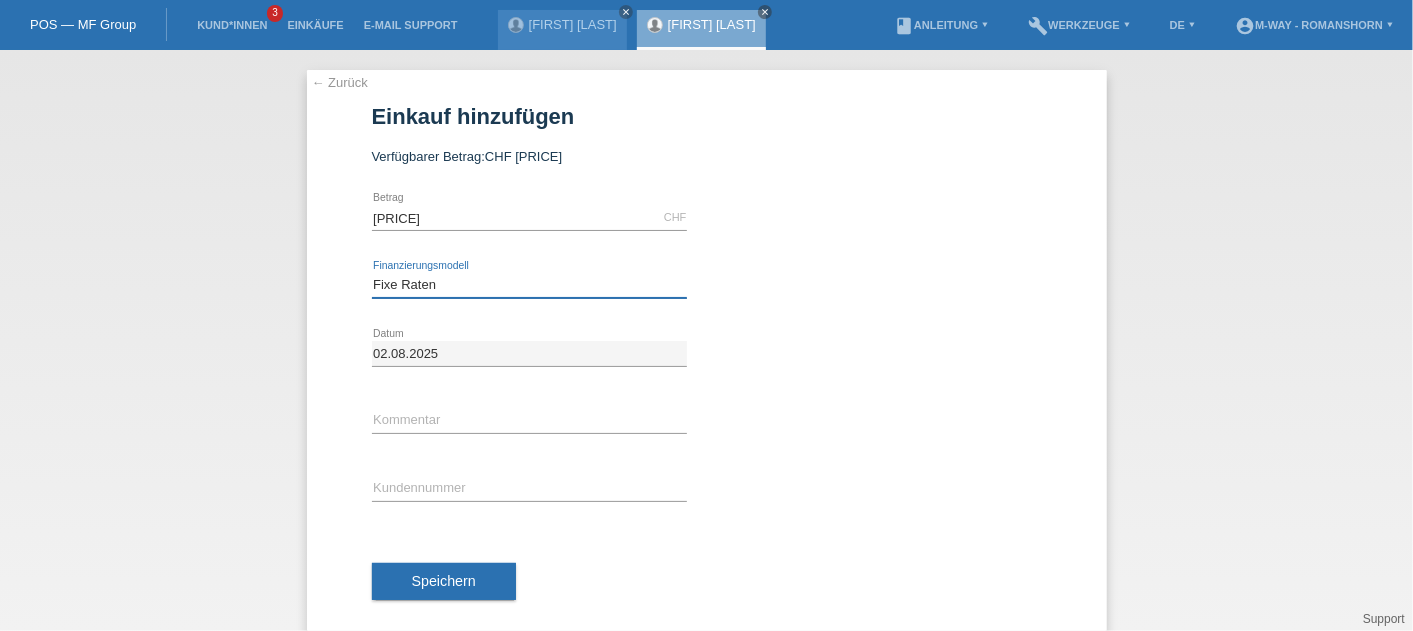 click on "Bitte auswählen
Fixe Raten
Kauf auf Rechnung mit Teilzahlungsoption" at bounding box center [529, 285] 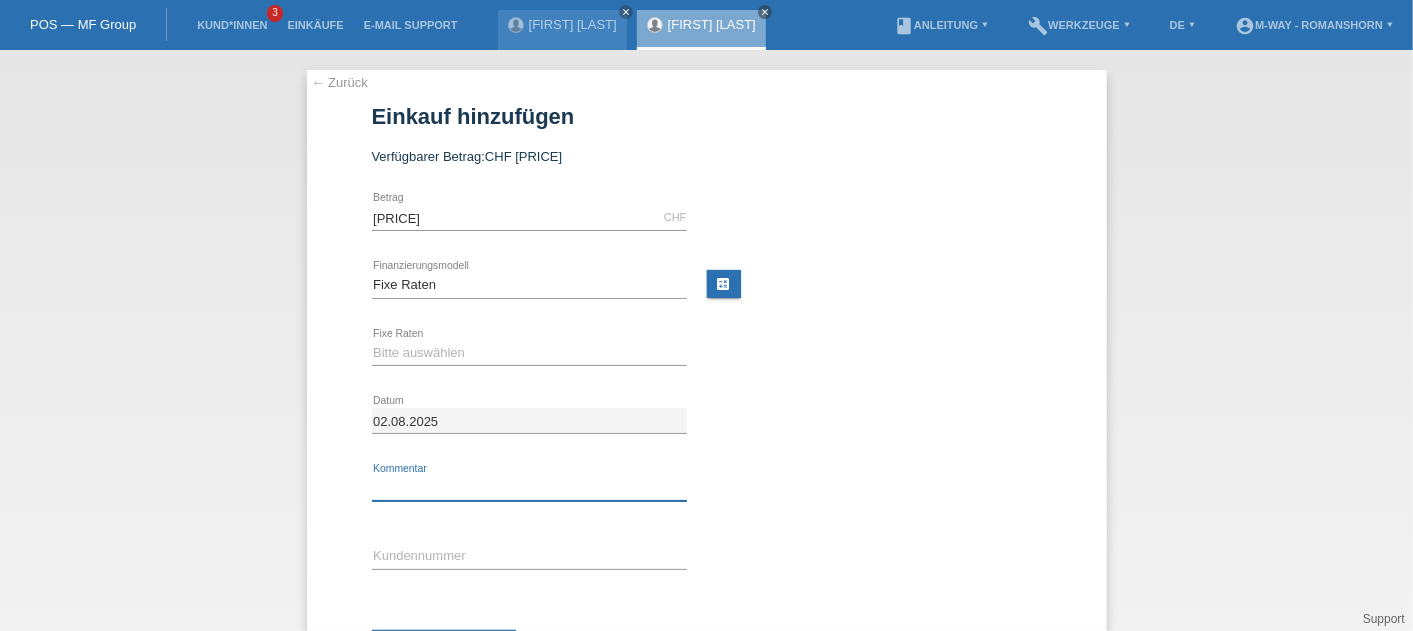 click at bounding box center (529, 488) 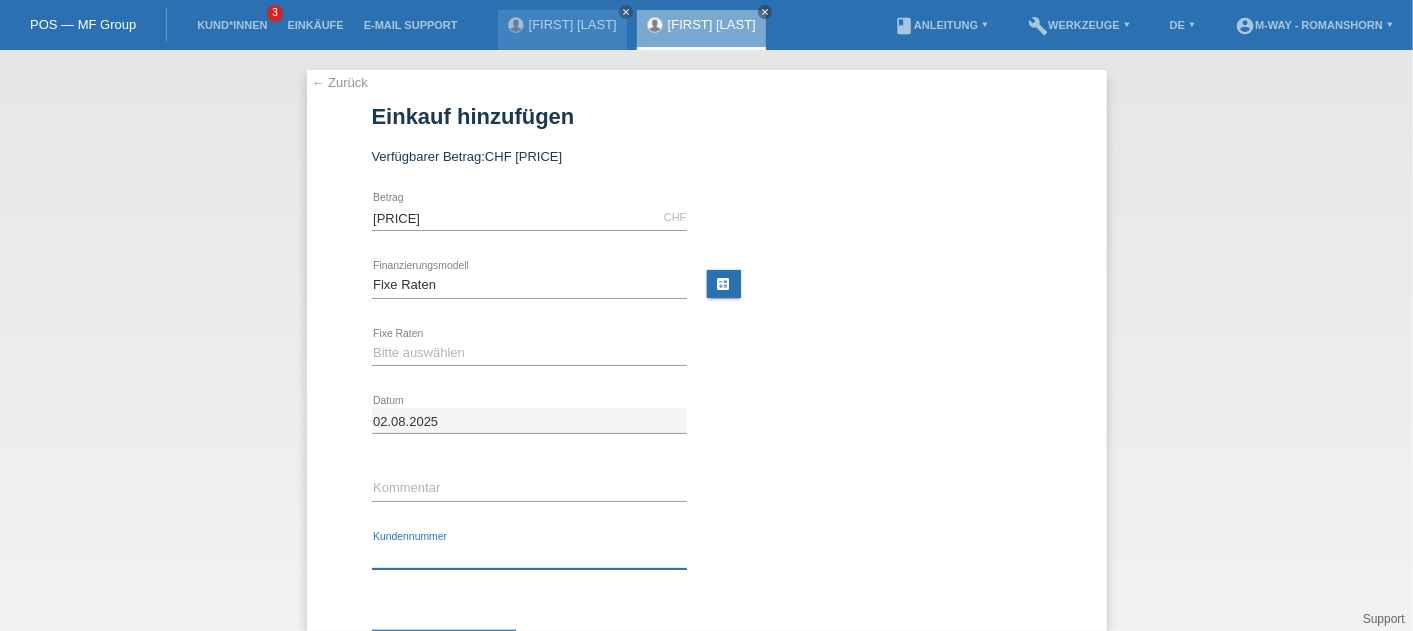 click at bounding box center (529, 556) 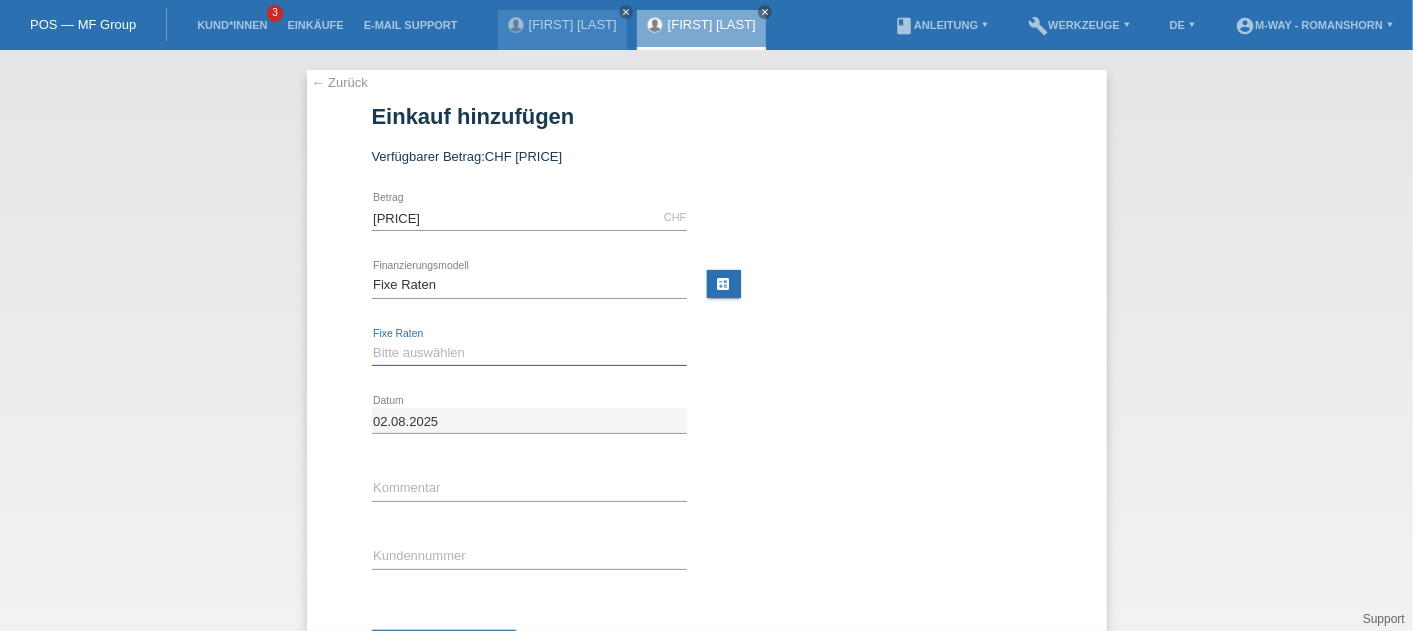 click on "Bitte auswählen
4 Raten
5 Raten
6 Raten
7 Raten
8 Raten
9 Raten
10 Raten
11 Raten" at bounding box center (529, 353) 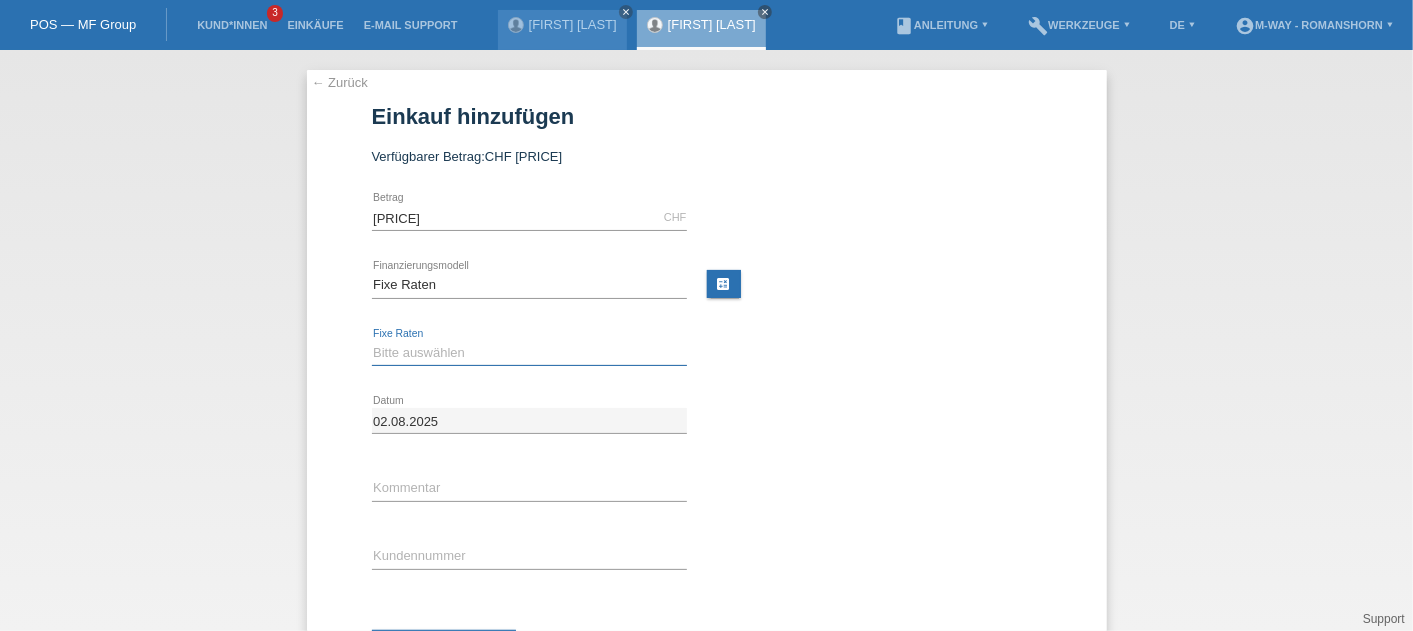 click on "Bitte auswählen
4 Raten
5 Raten
6 Raten
7 Raten
8 Raten
9 Raten
10 Raten
11 Raten" at bounding box center (529, 353) 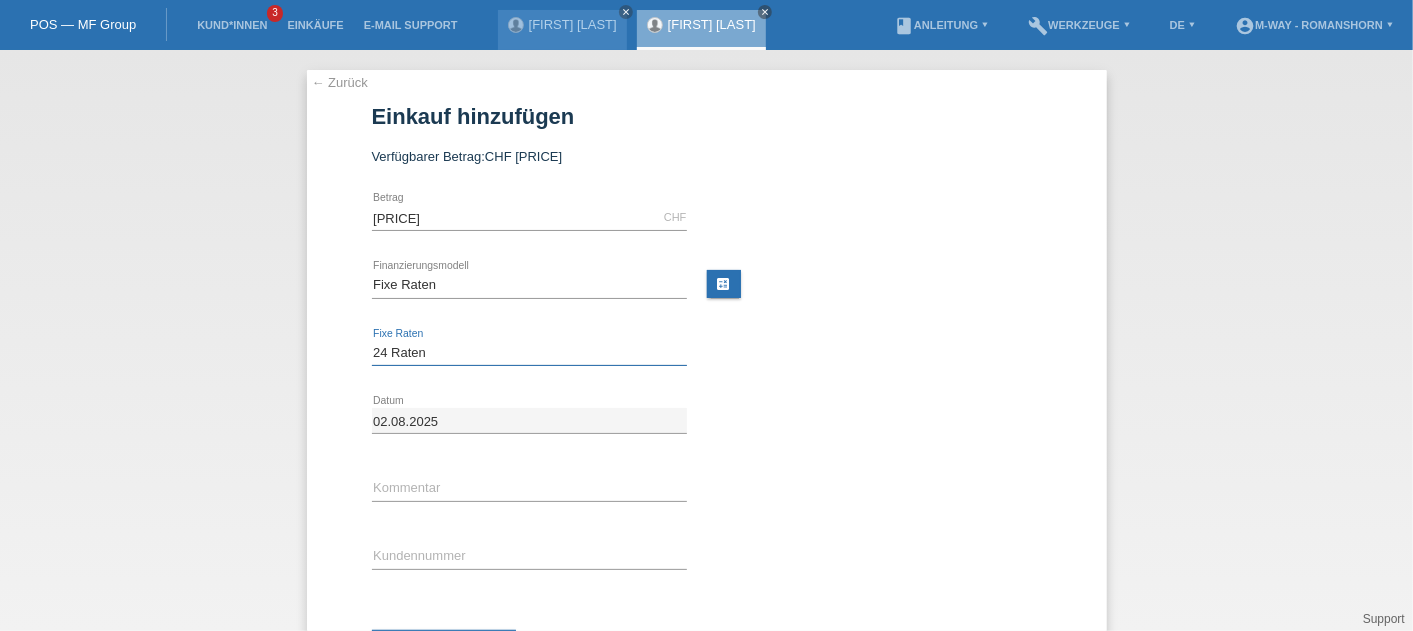 click on "Bitte auswählen
4 Raten
5 Raten
6 Raten
7 Raten
8 Raten
9 Raten
10 Raten
11 Raten" at bounding box center (529, 353) 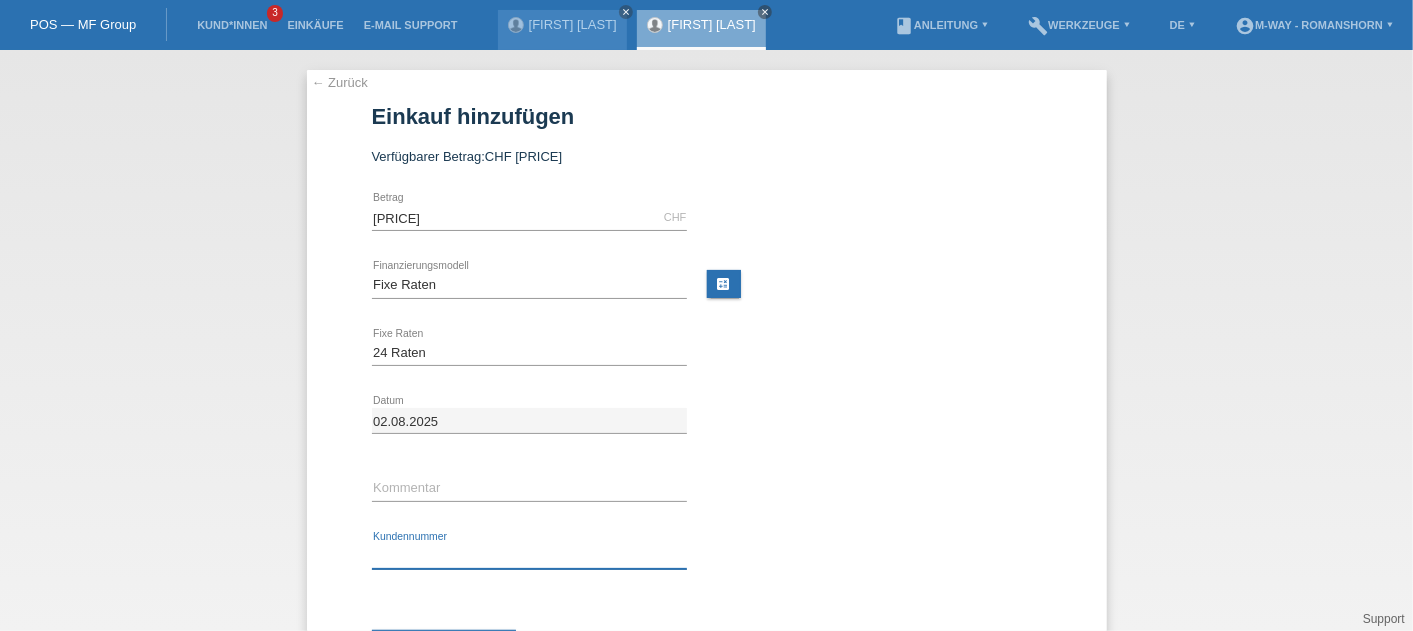 click at bounding box center [529, 556] 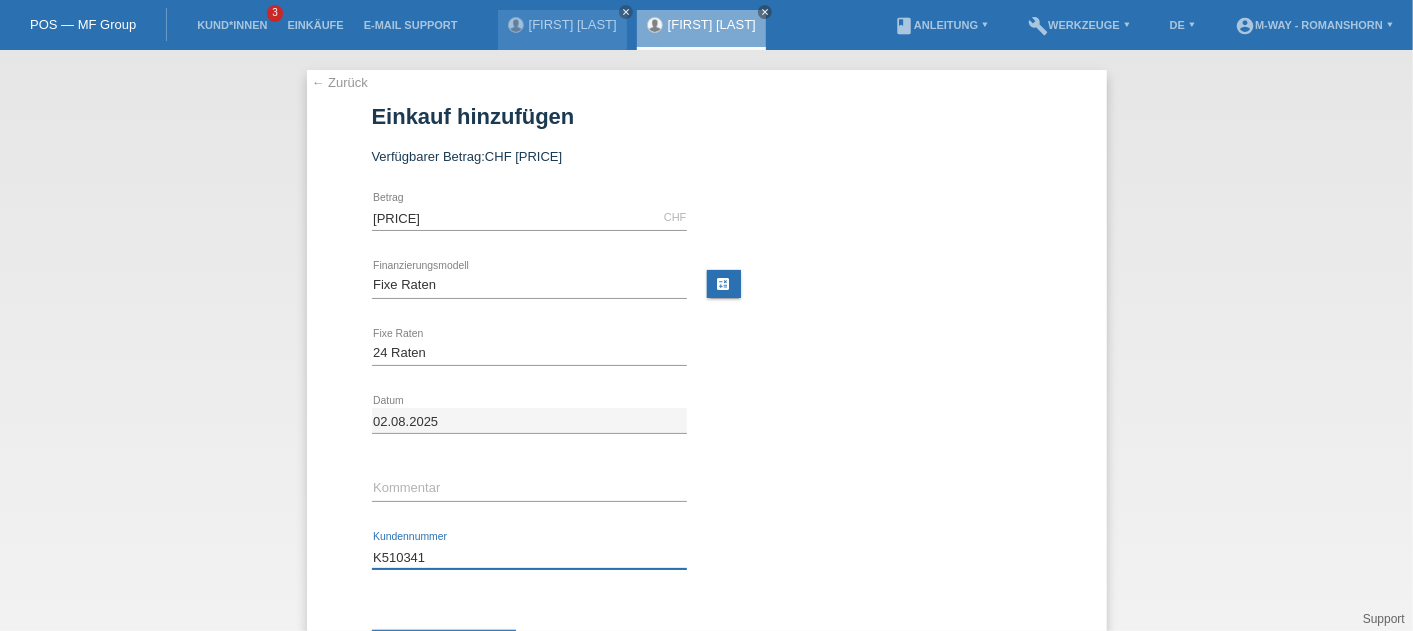 scroll, scrollTop: 94, scrollLeft: 0, axis: vertical 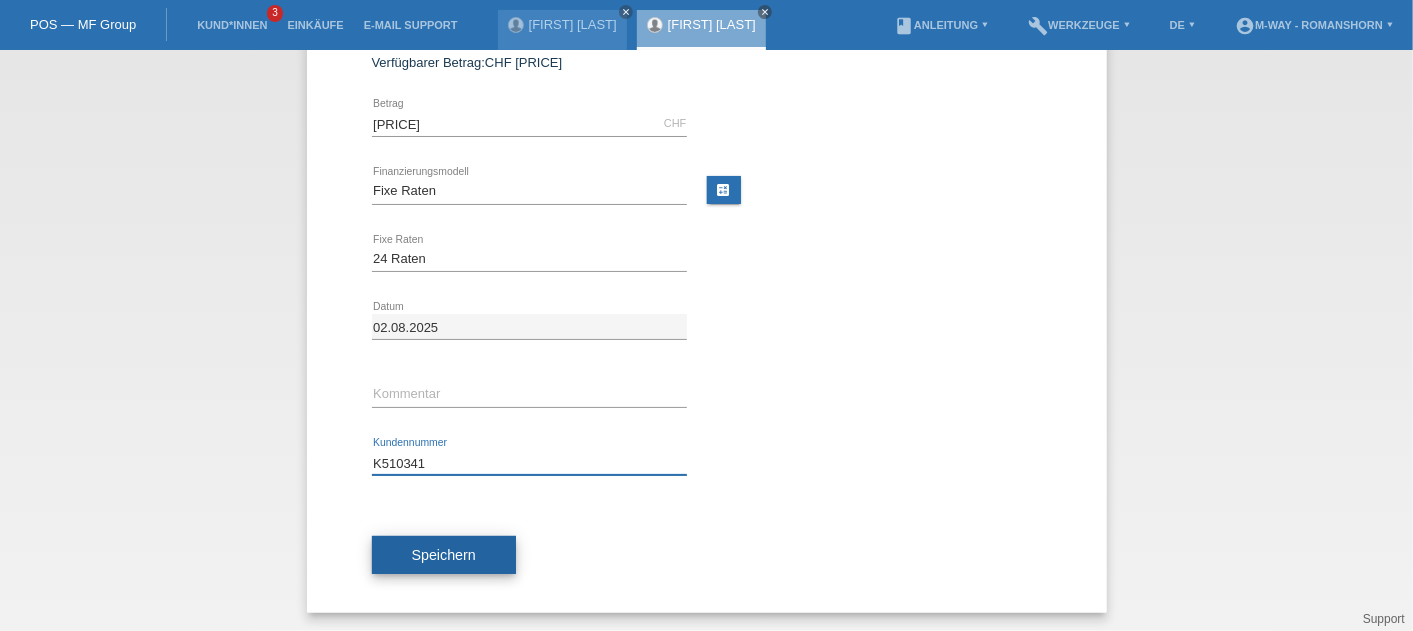 type on "K510341" 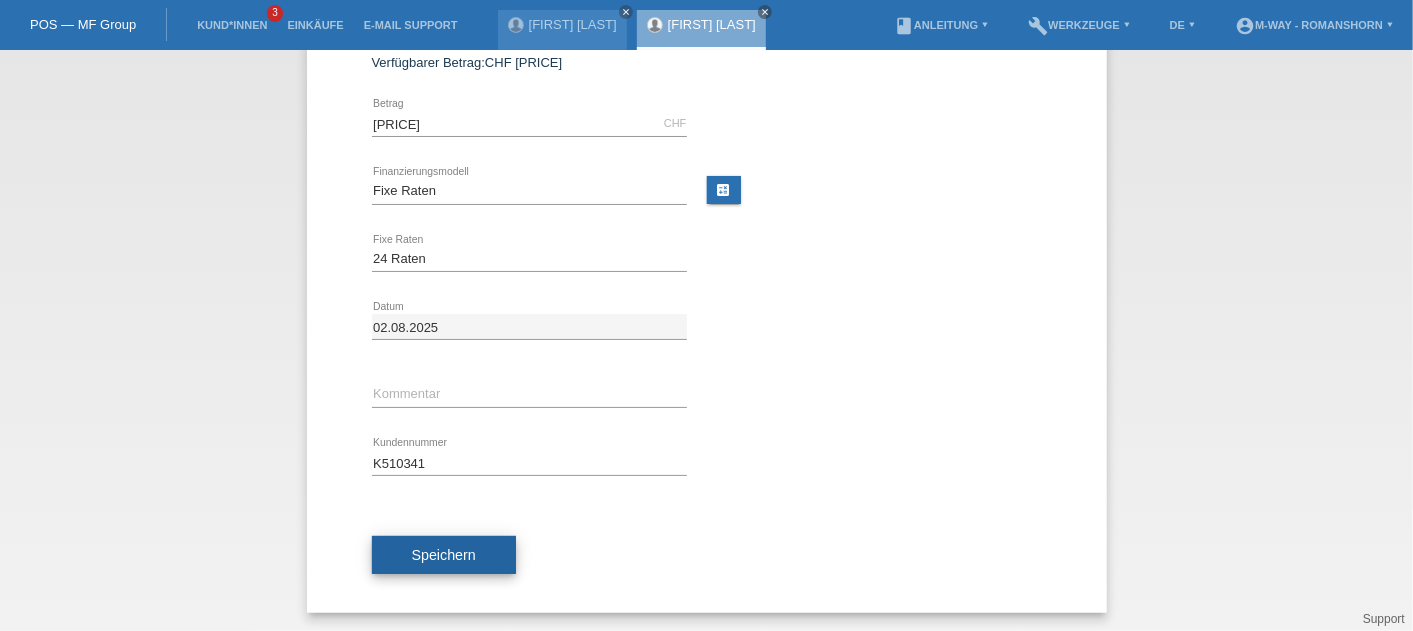 click on "Speichern" at bounding box center [444, 555] 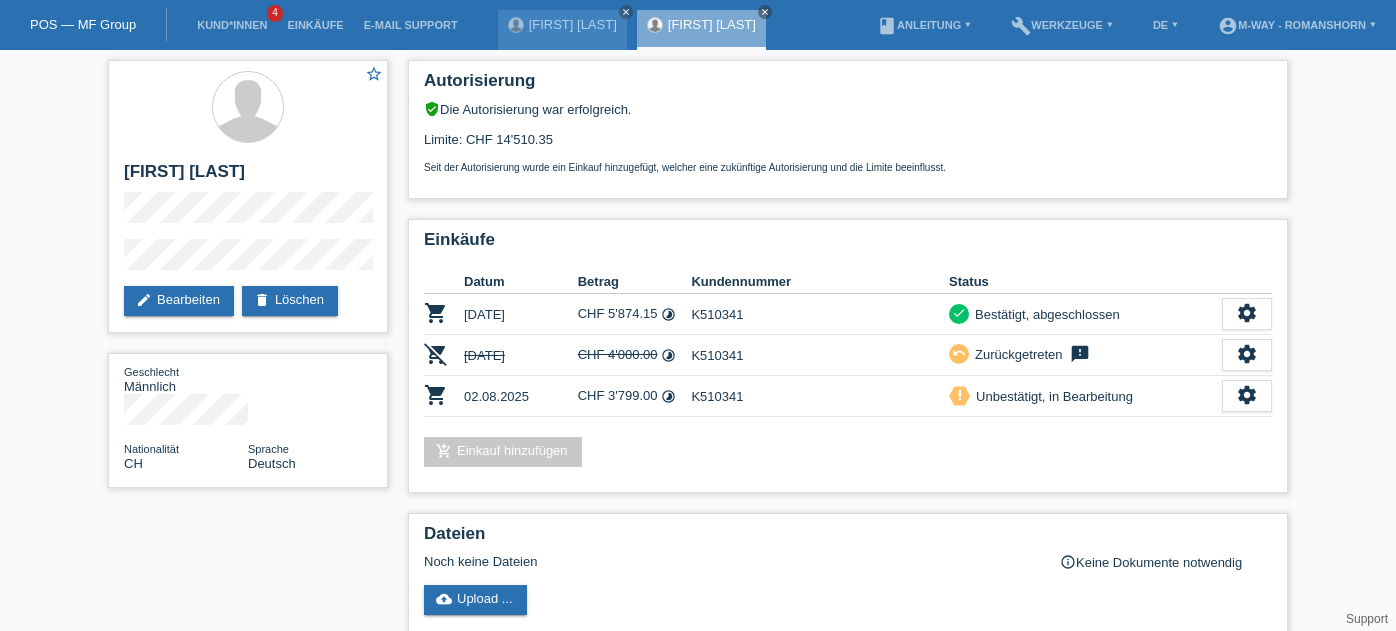 scroll, scrollTop: 0, scrollLeft: 0, axis: both 